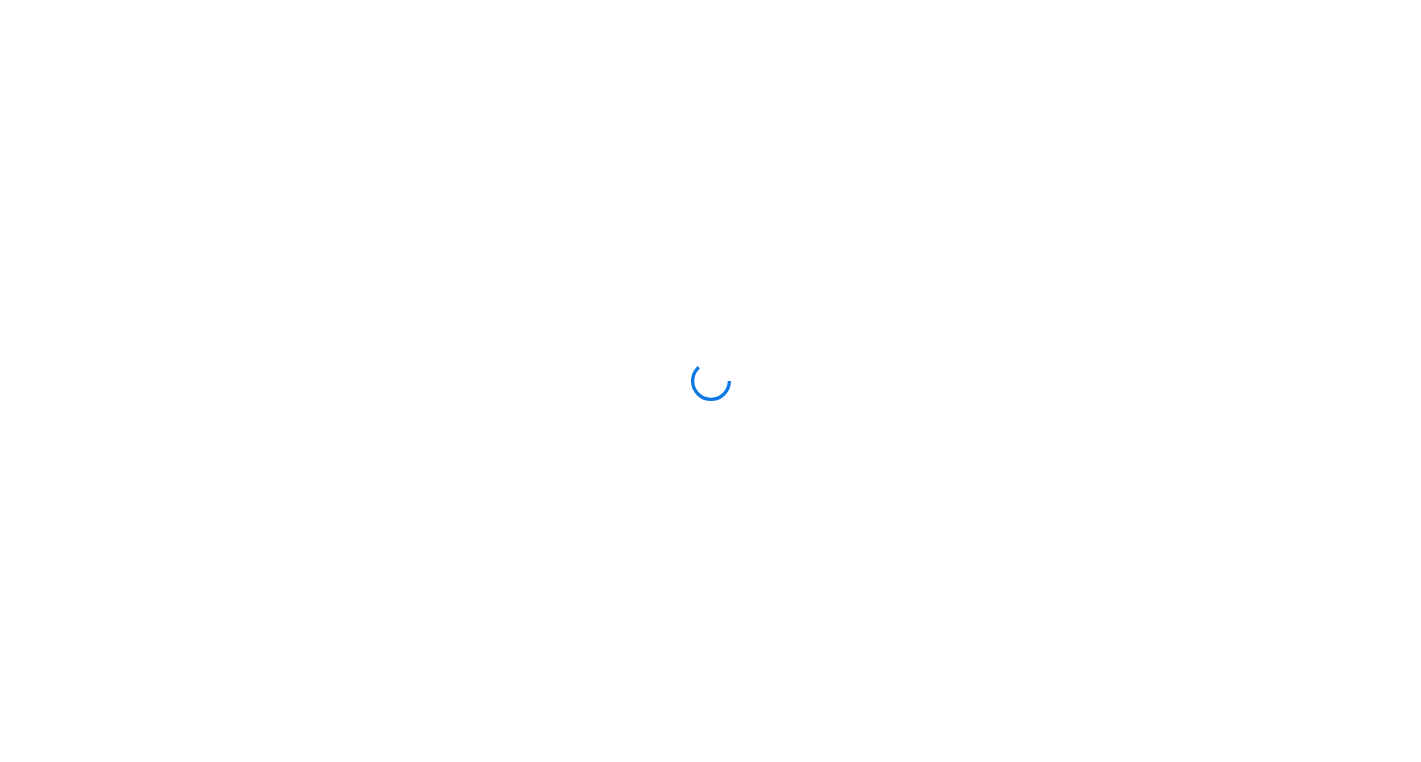 scroll, scrollTop: 0, scrollLeft: 0, axis: both 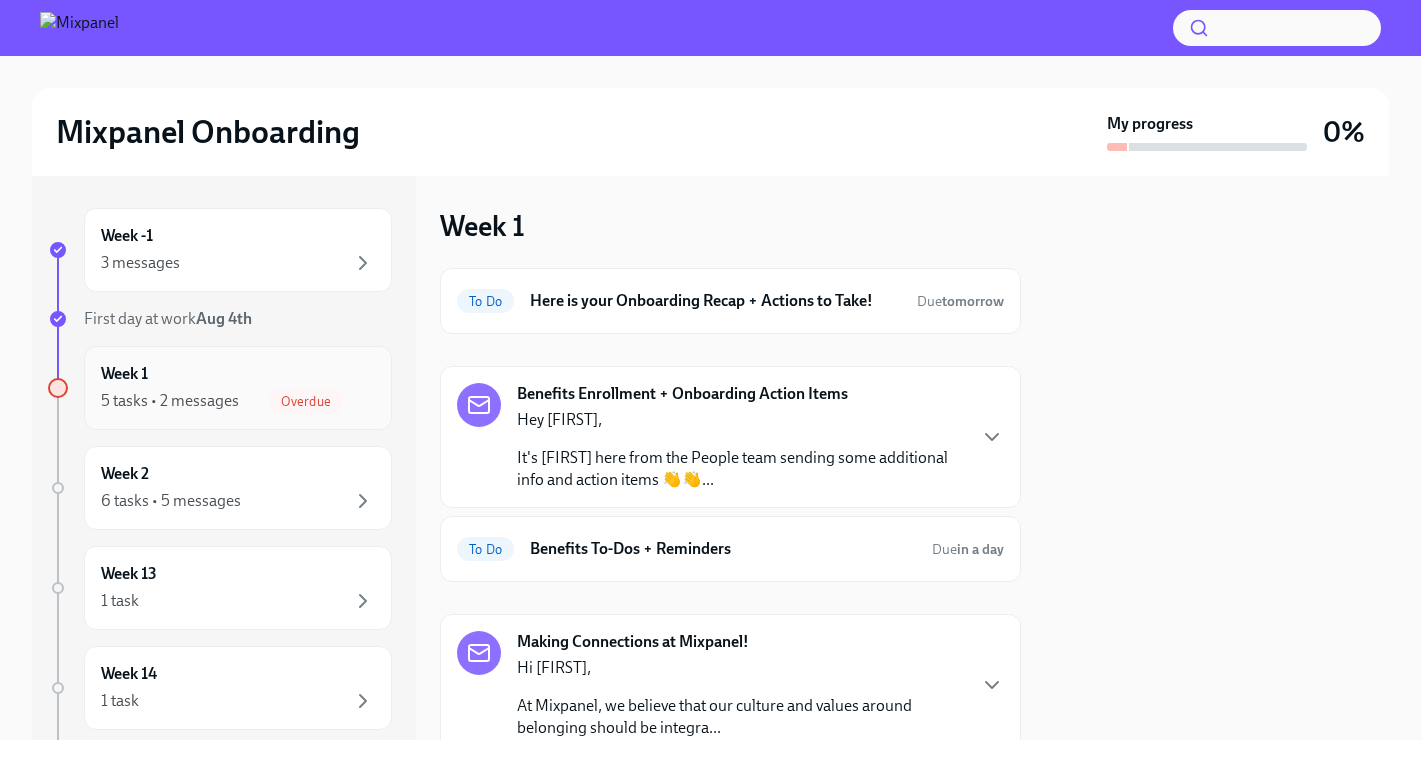 click on "5 tasks • 2 messages Overdue" at bounding box center (238, 401) 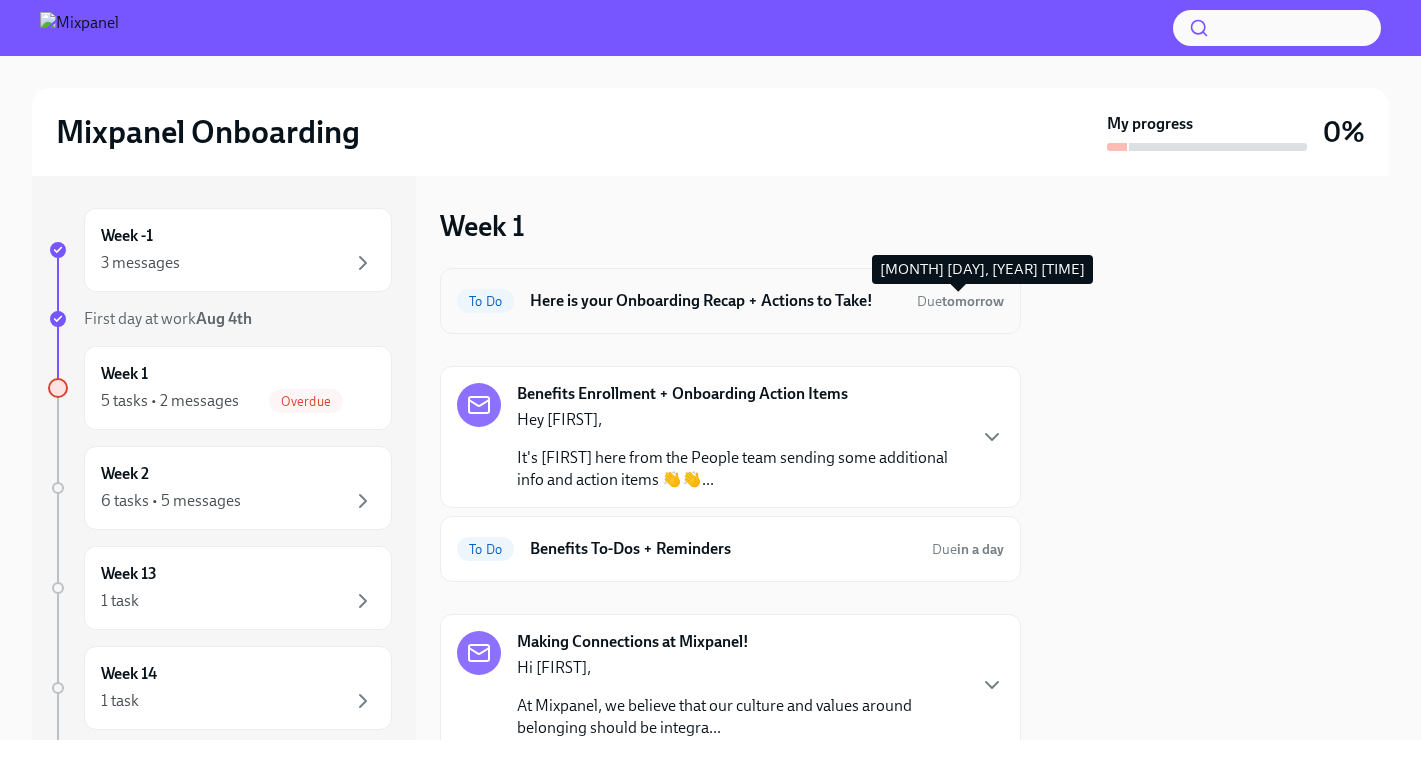 click on "tomorrow" at bounding box center (973, 301) 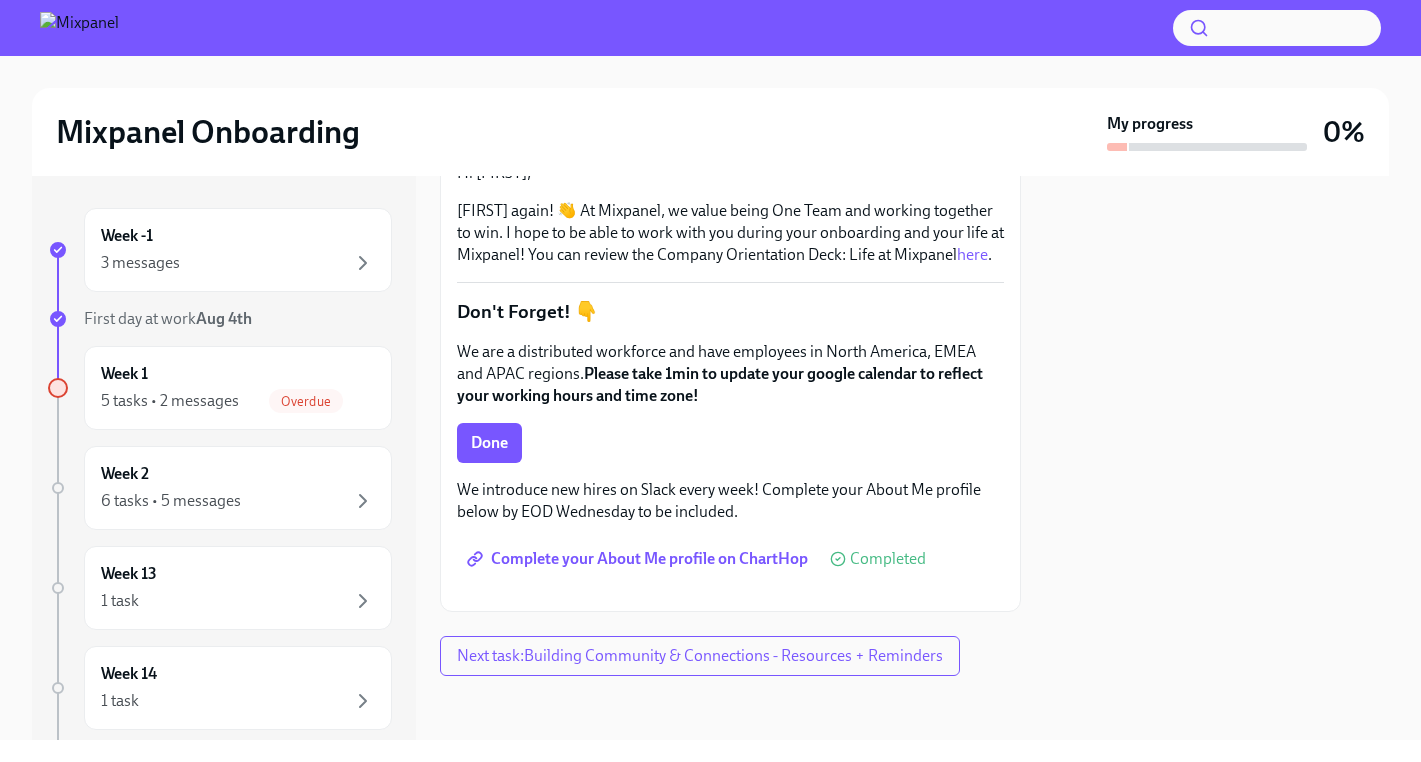 scroll, scrollTop: 318, scrollLeft: 0, axis: vertical 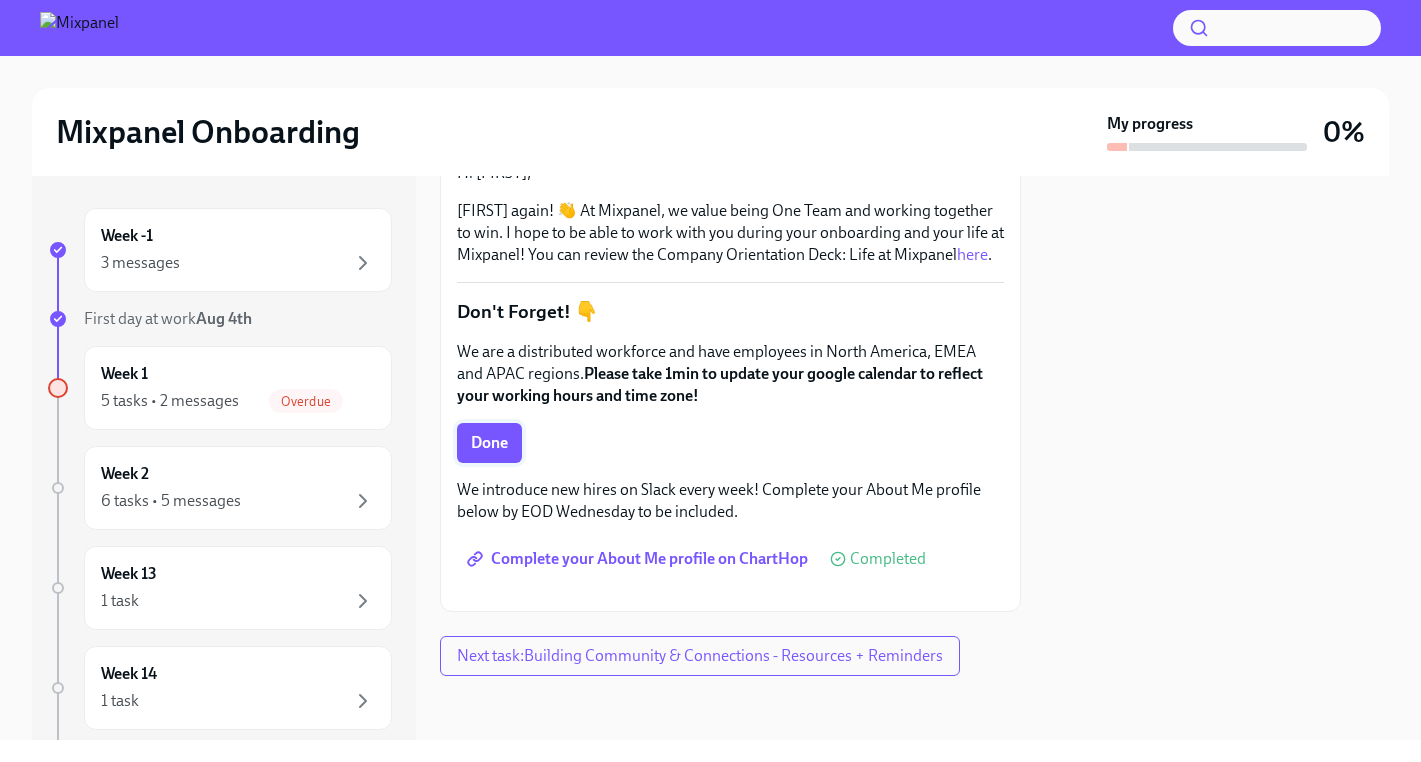 click on "Done" at bounding box center (489, 443) 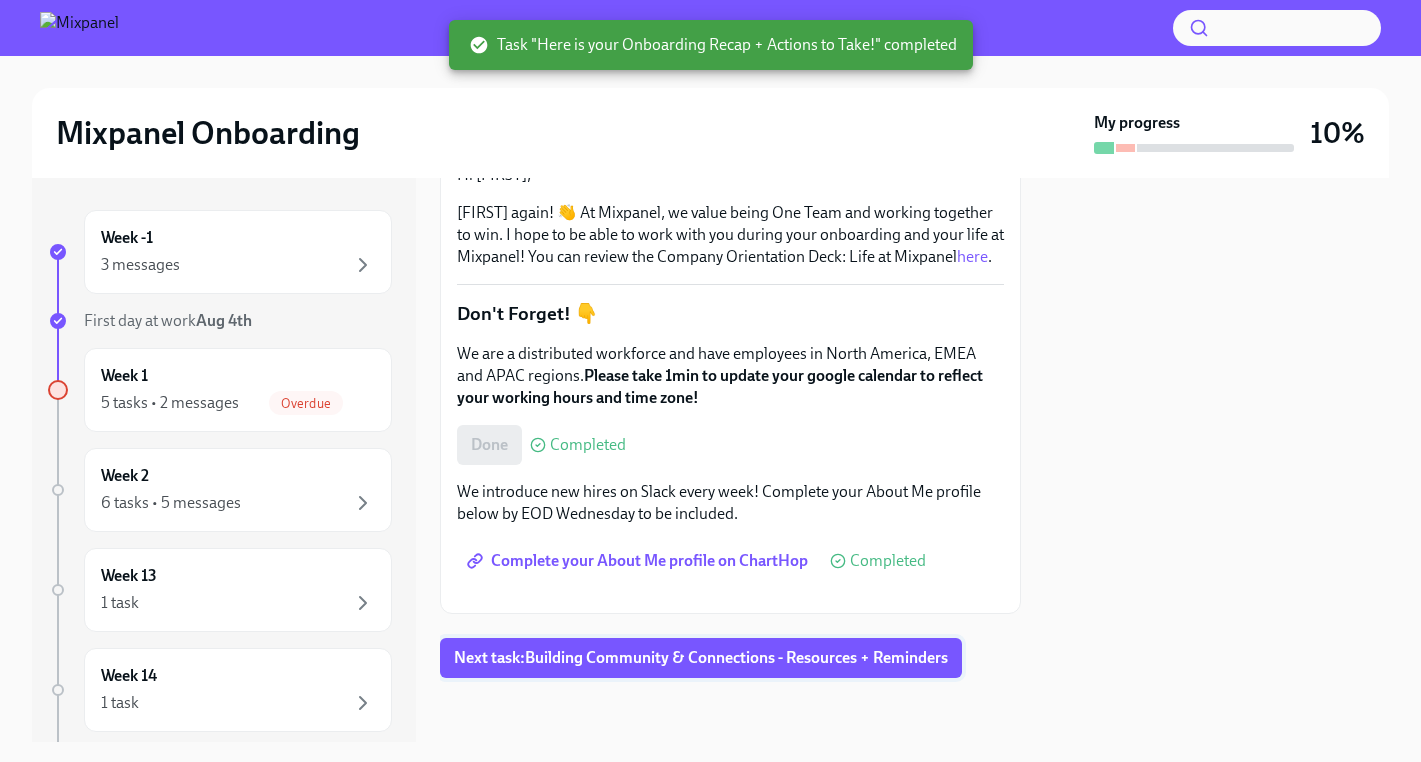 click on "Next task :  Building Community & Connections - Resources + Reminders" at bounding box center (701, 658) 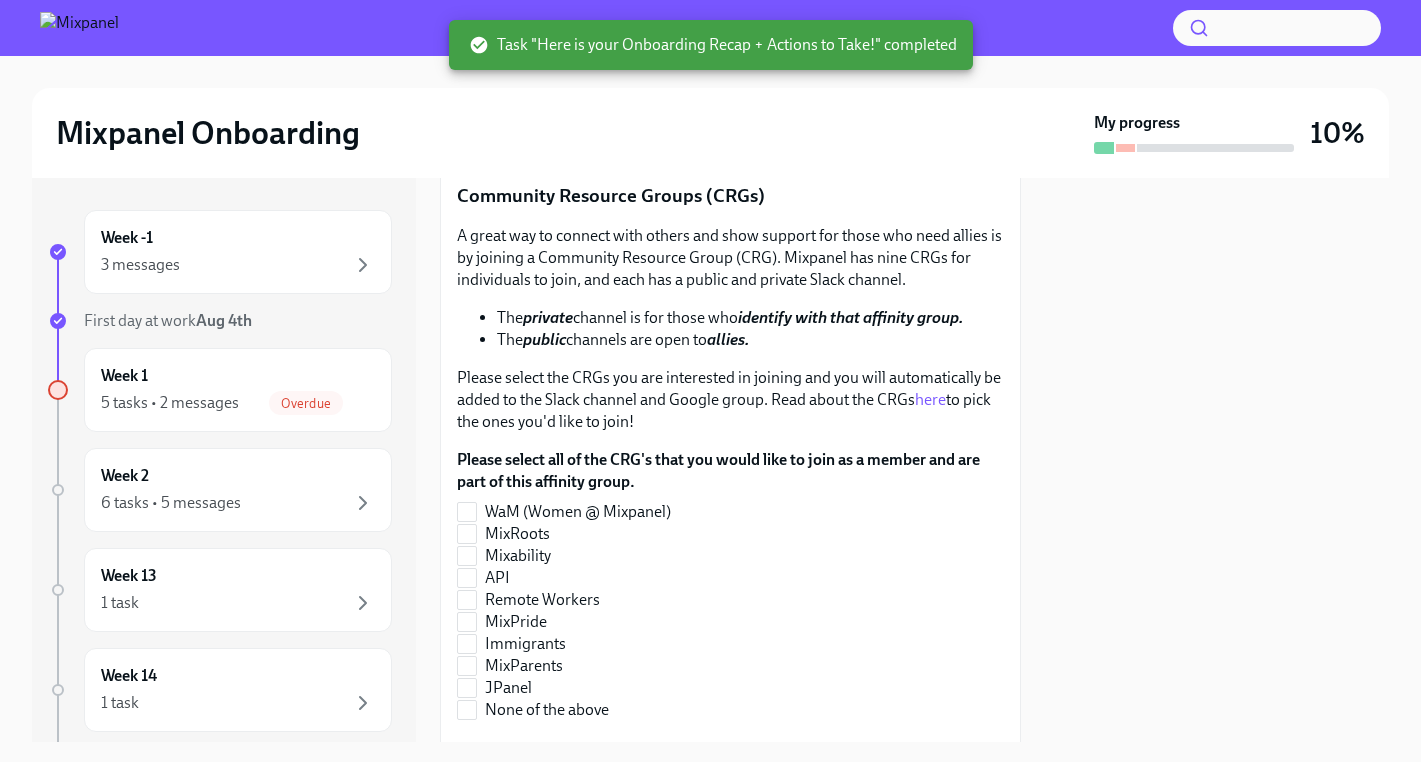 scroll, scrollTop: 0, scrollLeft: 0, axis: both 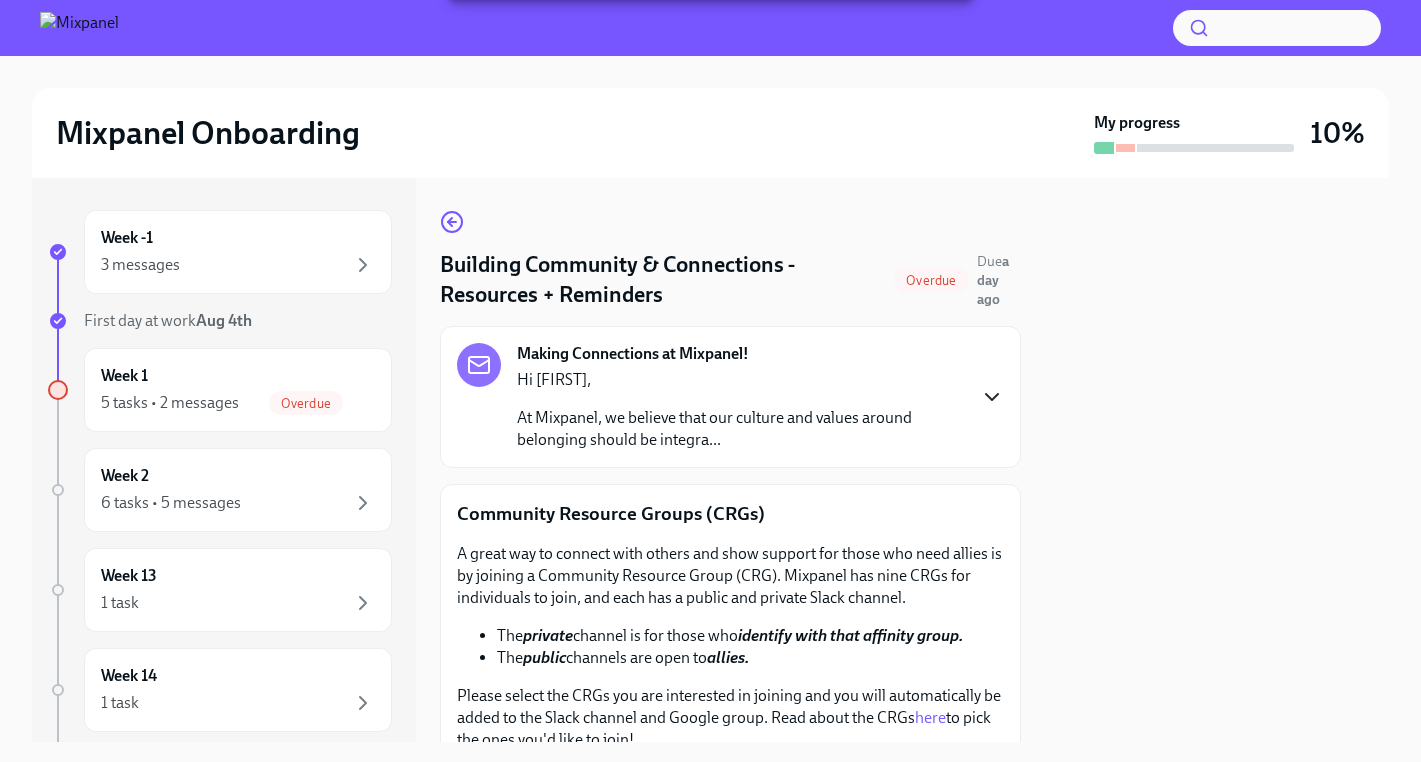click 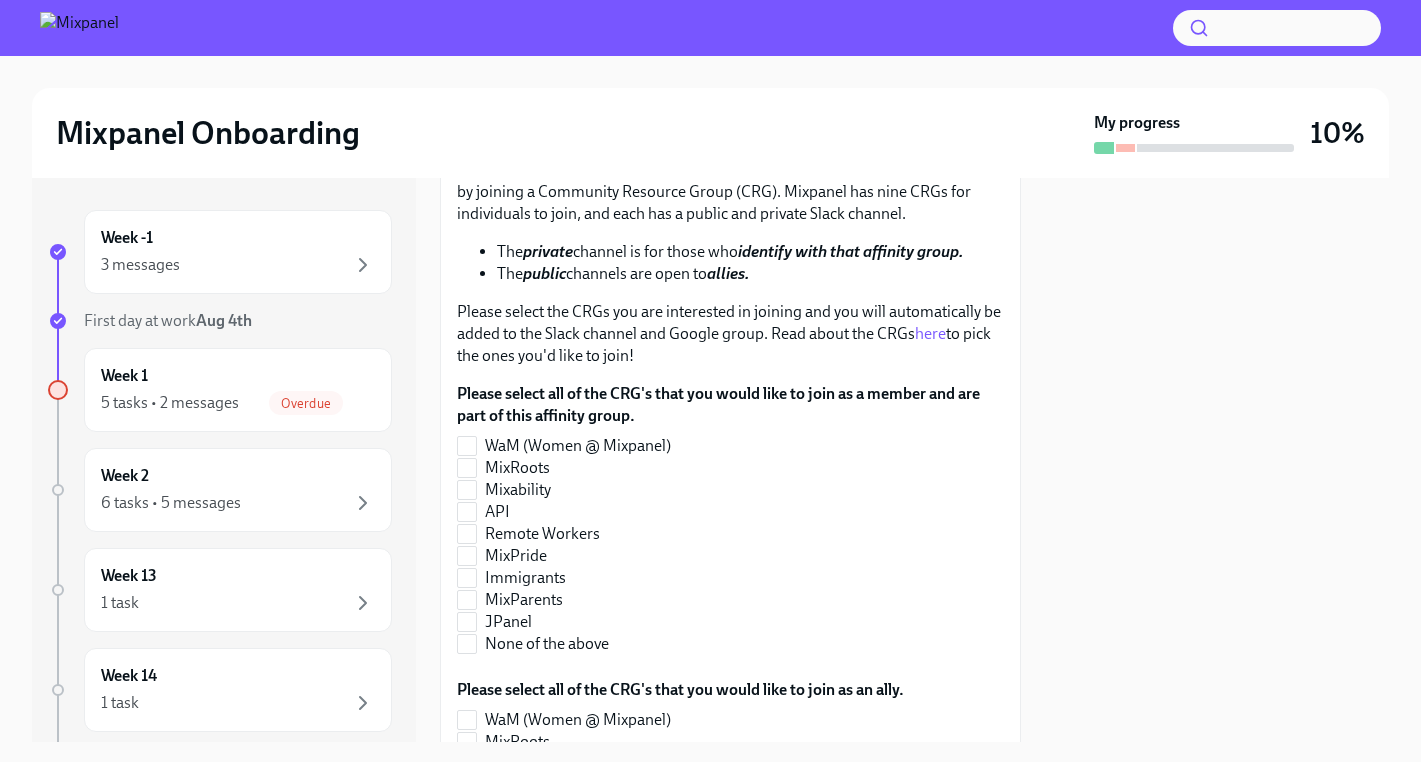 scroll, scrollTop: 776, scrollLeft: 0, axis: vertical 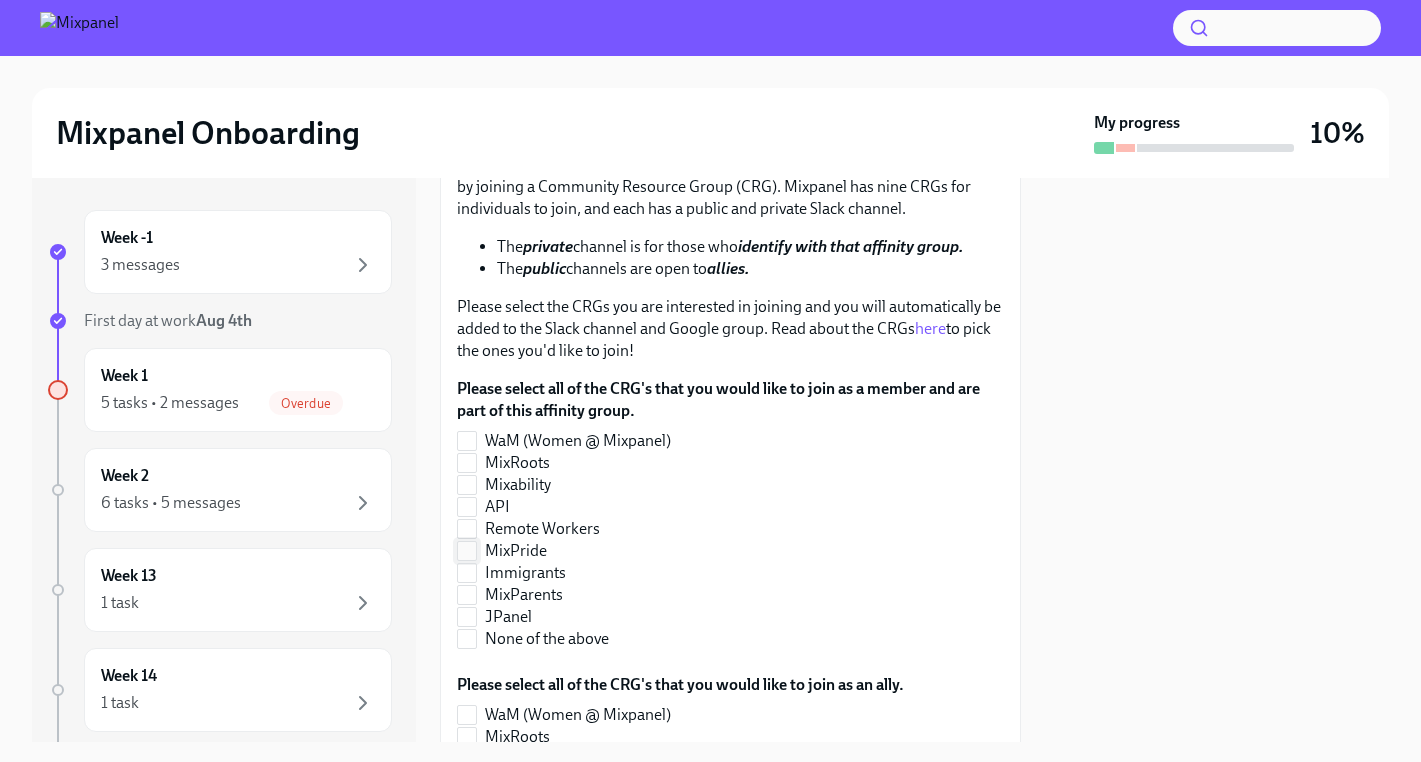 click on "MixPride" at bounding box center [467, 551] 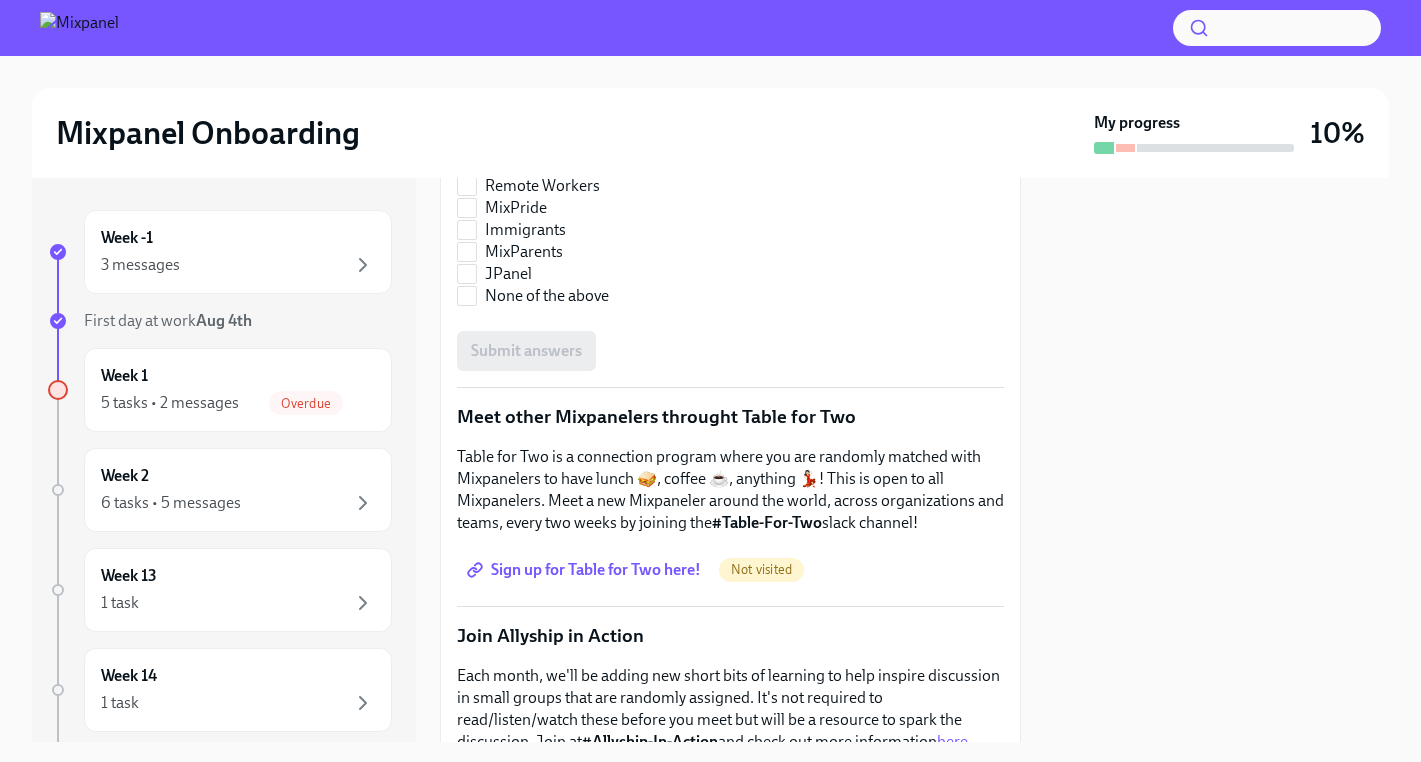 scroll, scrollTop: 1398, scrollLeft: 0, axis: vertical 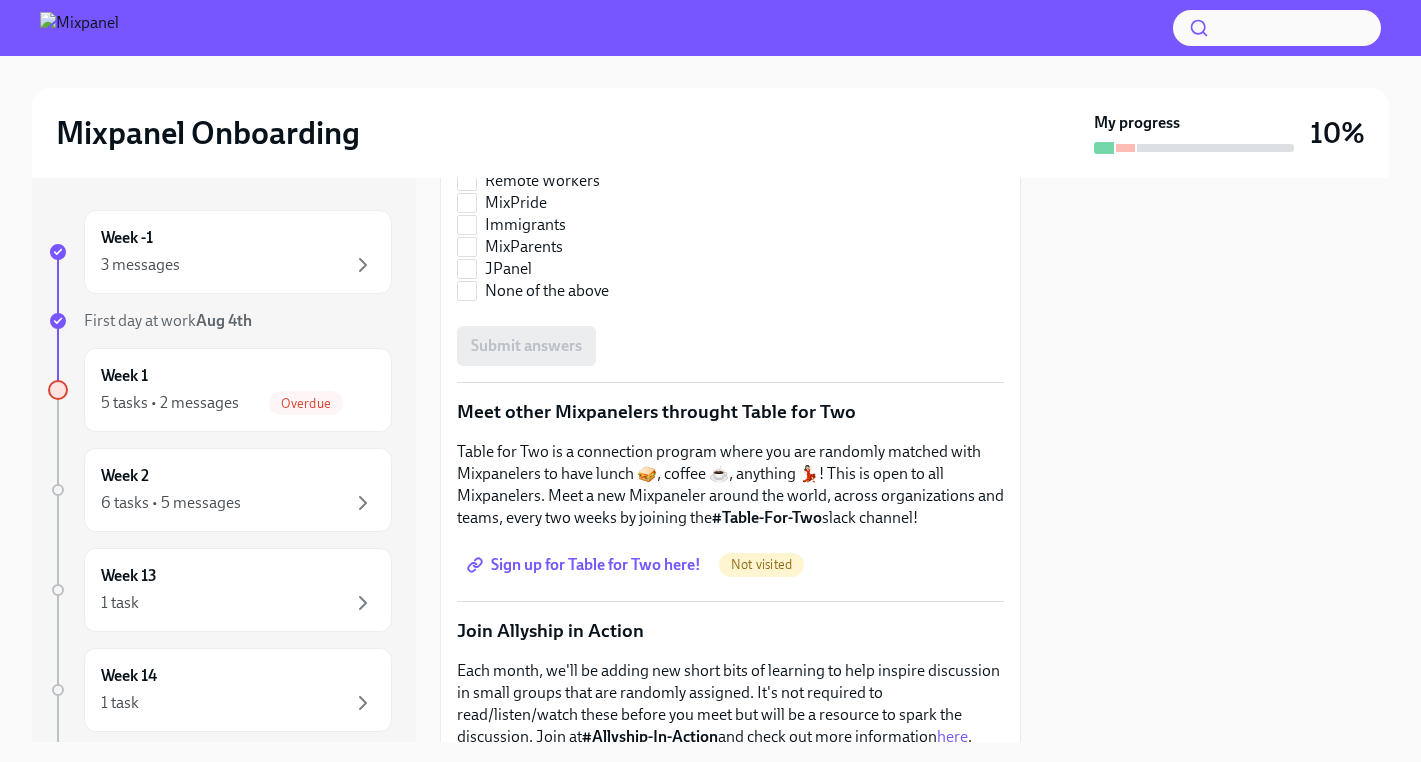 click on "Sign up for Table for Two here!" at bounding box center [586, 565] 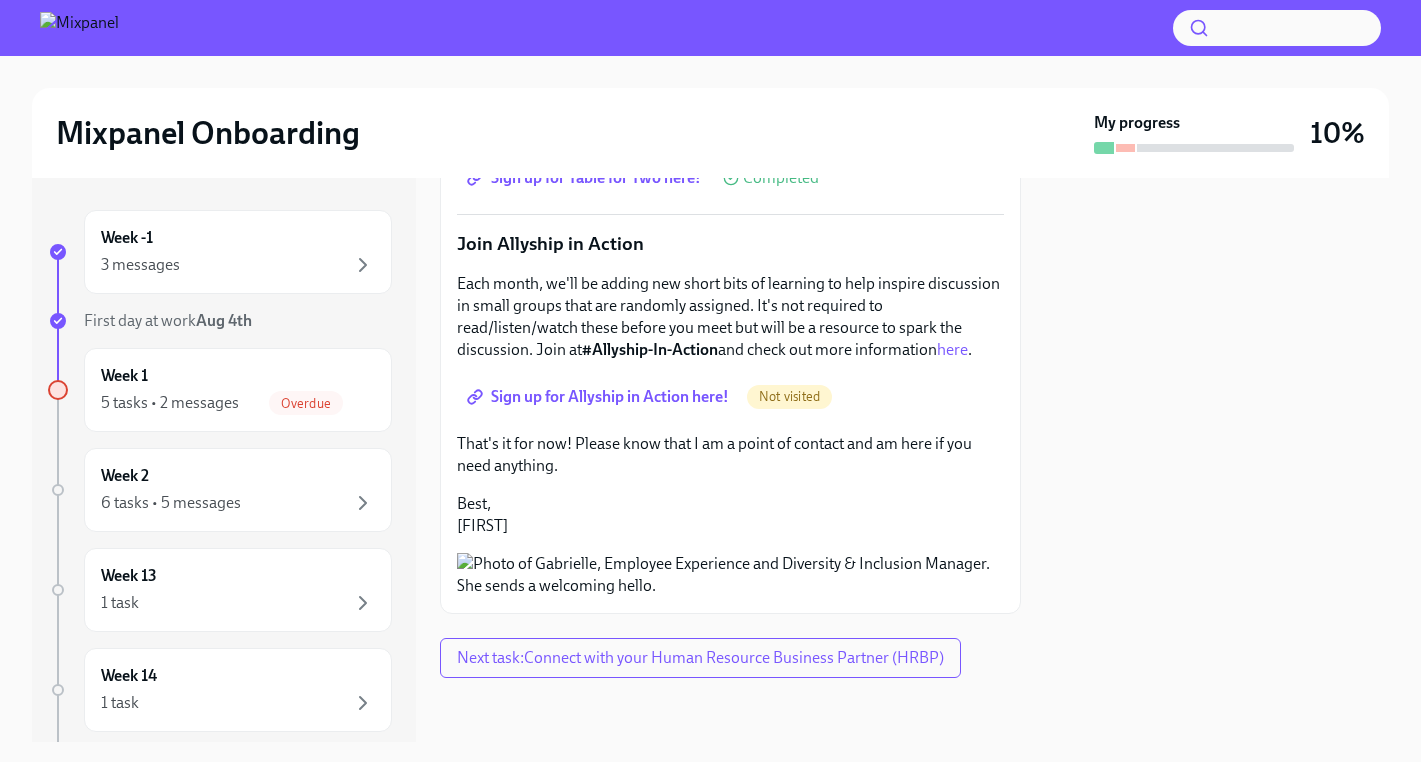 scroll, scrollTop: 1884, scrollLeft: 0, axis: vertical 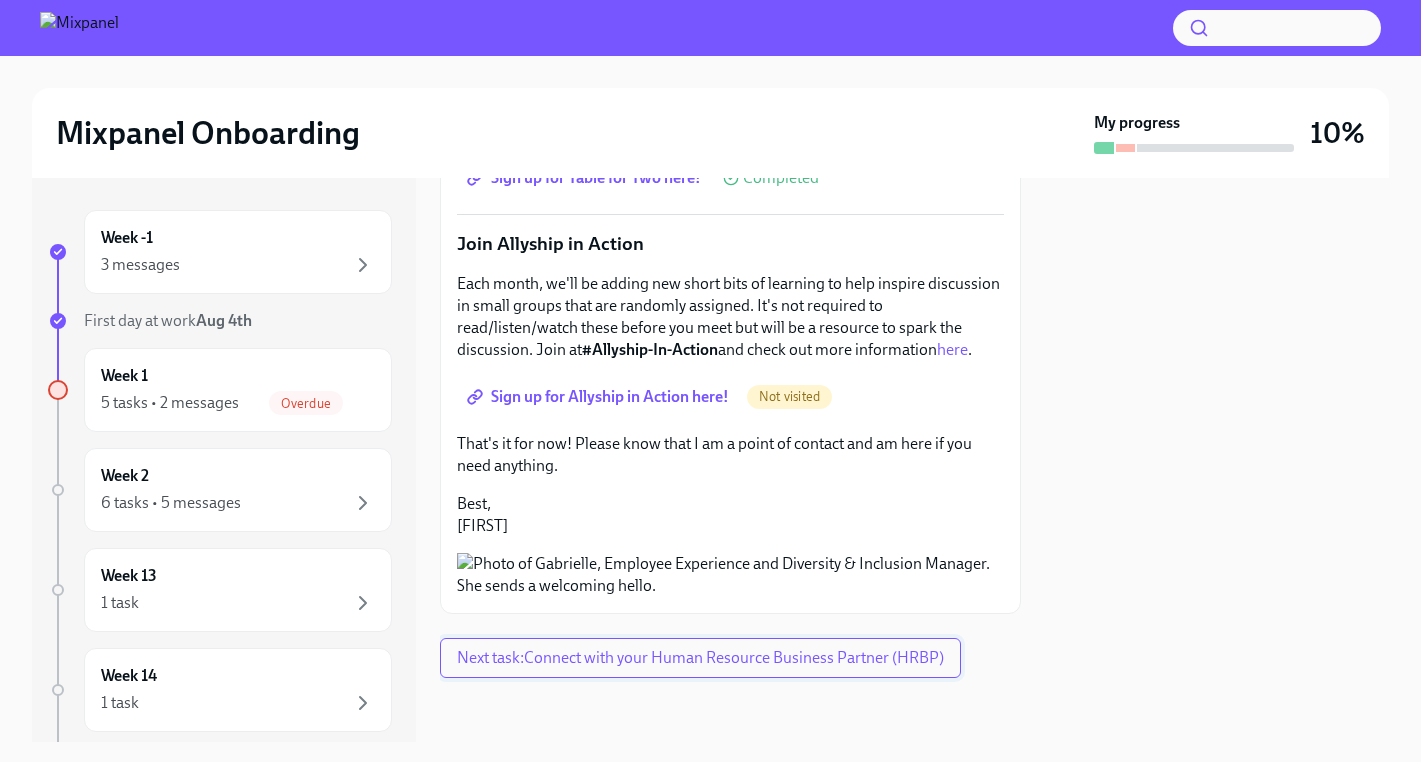 click on "Next task :  Connect with your Human Resource Business Partner (HRBP)" at bounding box center [700, 658] 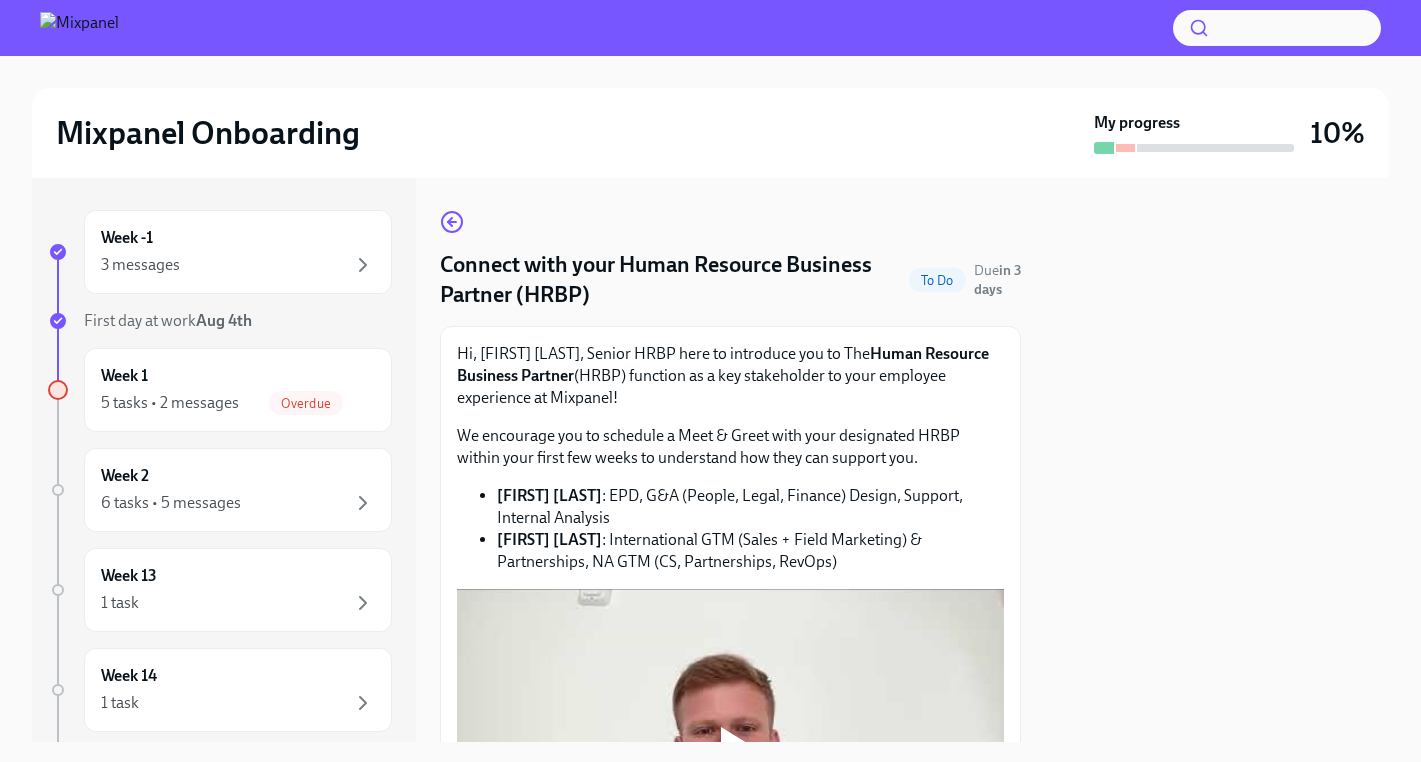 scroll, scrollTop: 194, scrollLeft: 0, axis: vertical 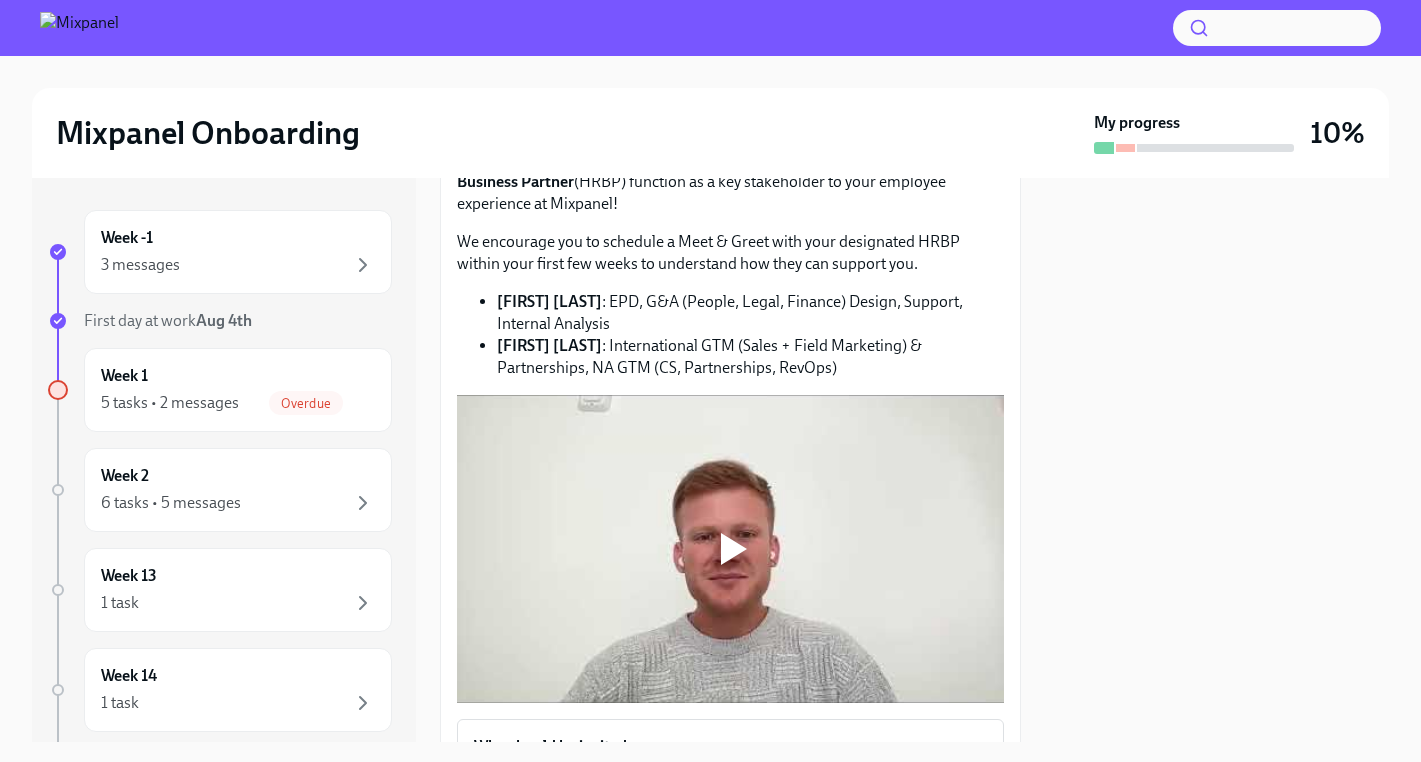 click at bounding box center [734, 549] 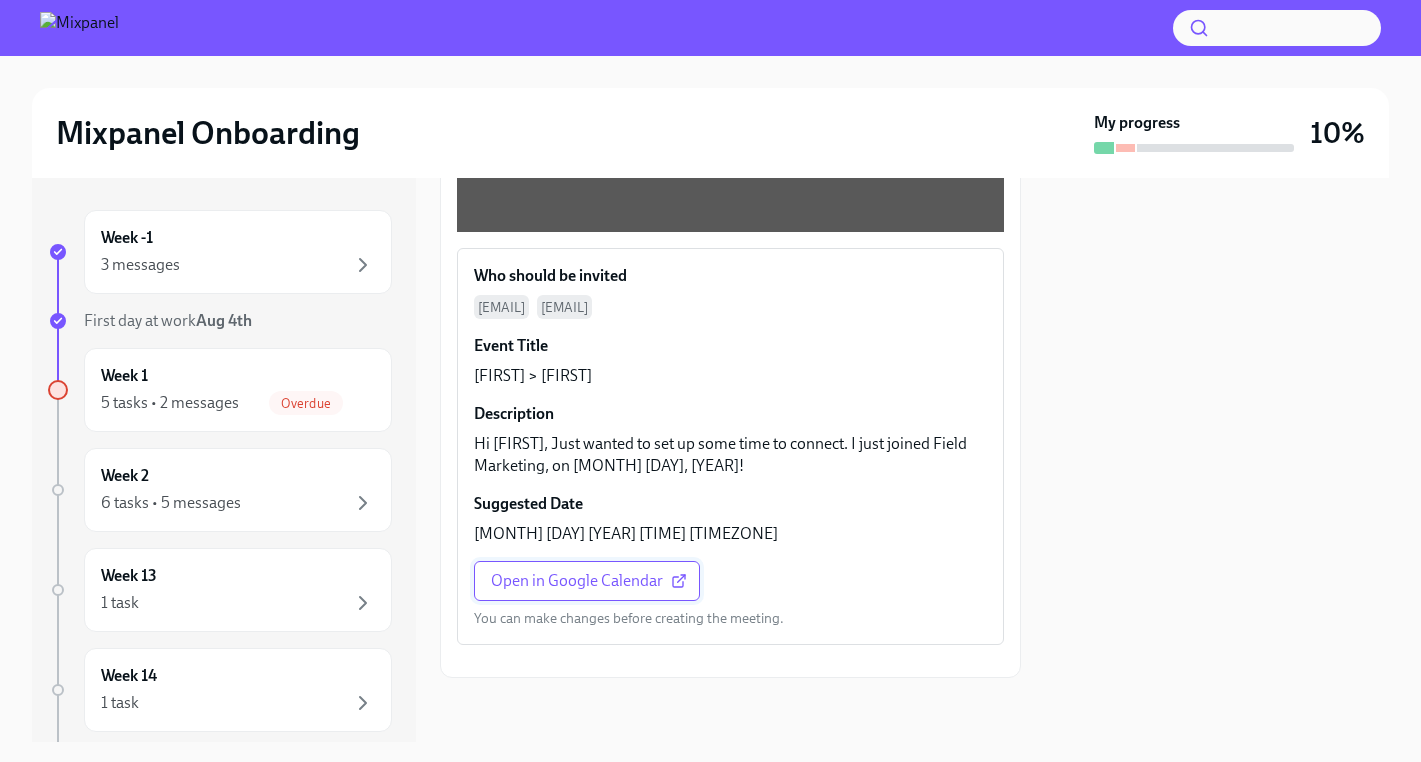scroll, scrollTop: 806, scrollLeft: 0, axis: vertical 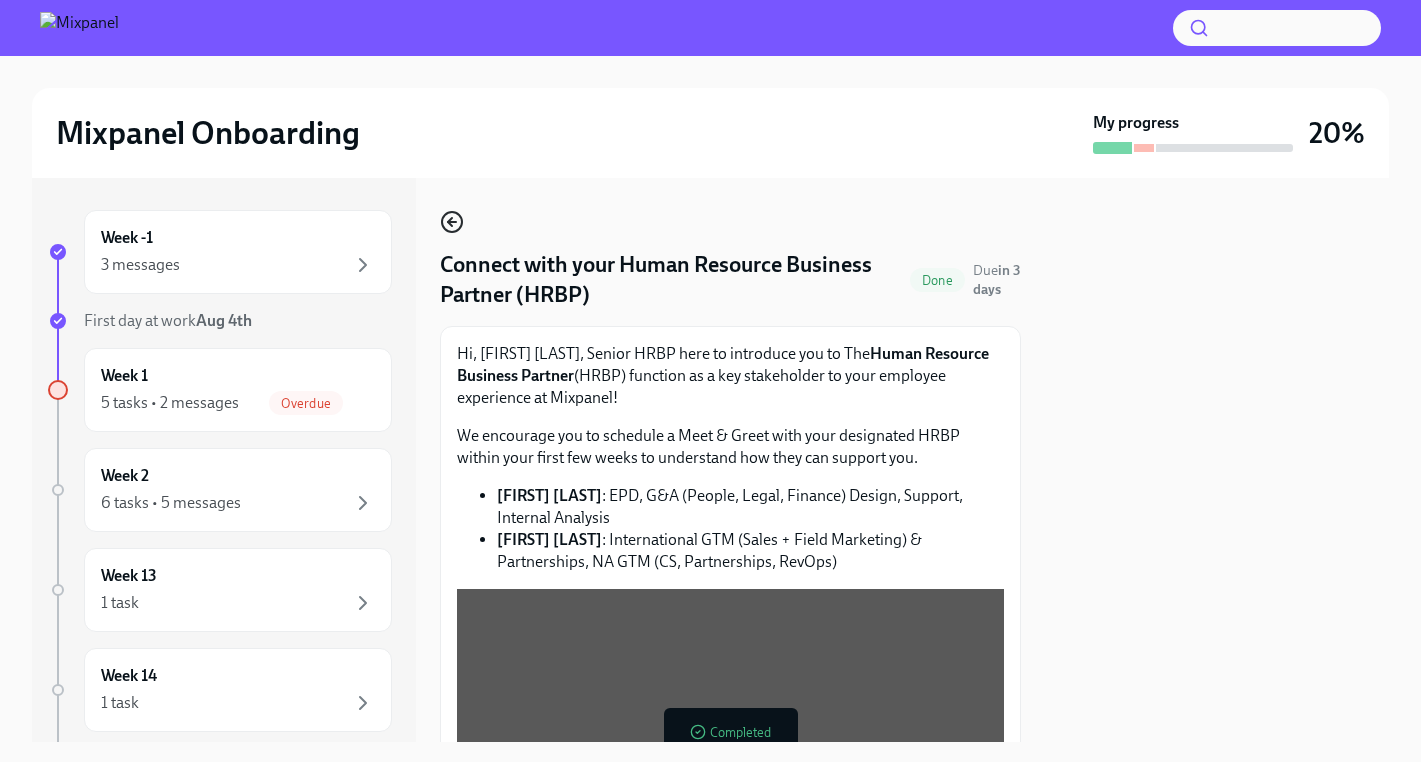 click 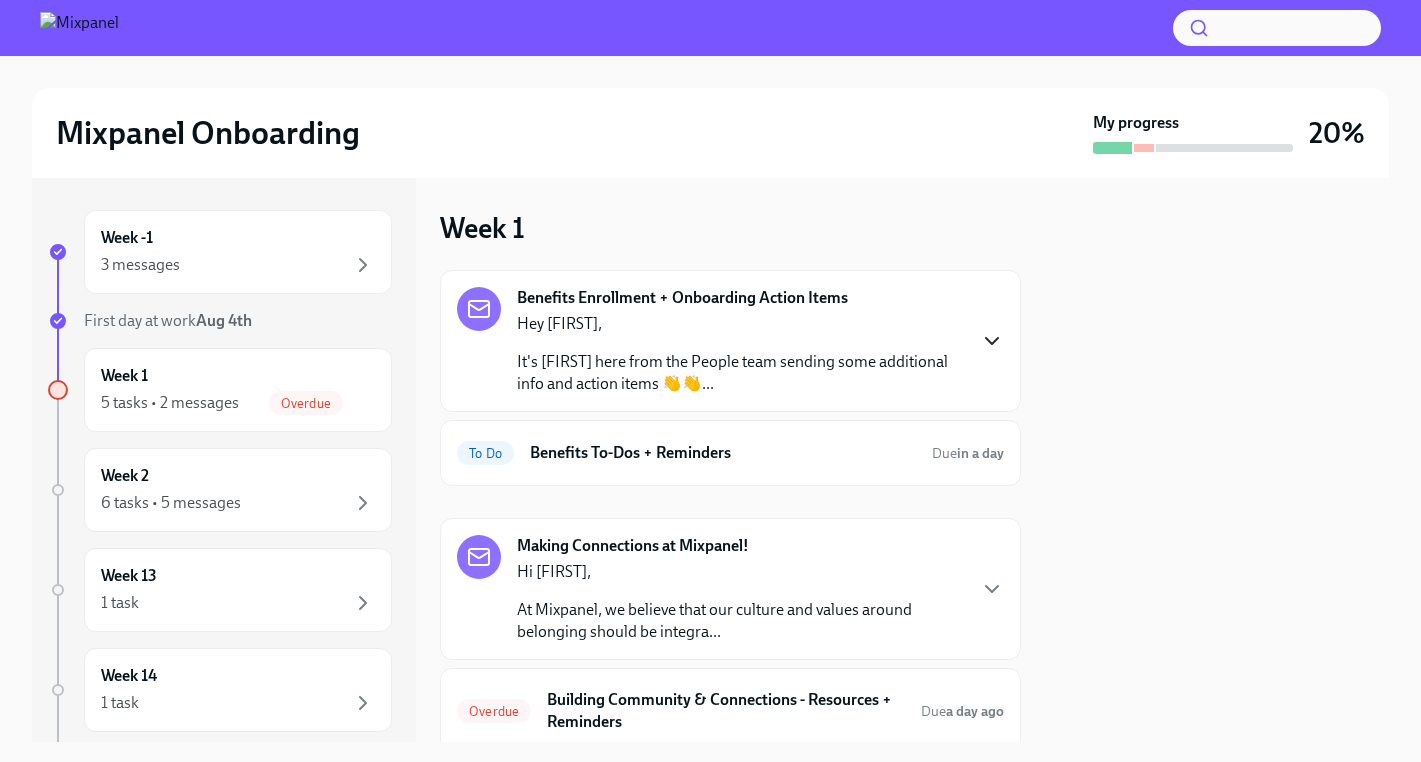 click 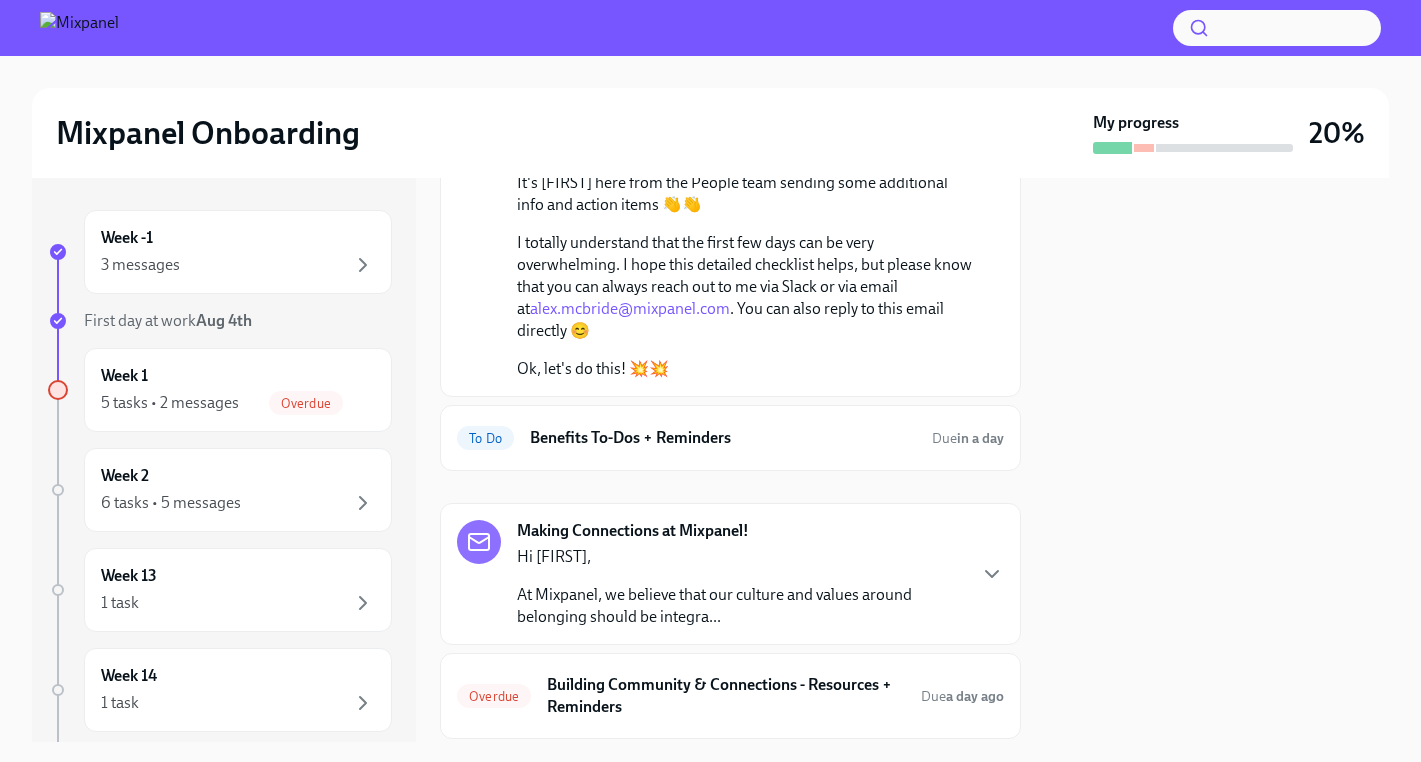 scroll, scrollTop: 247, scrollLeft: 0, axis: vertical 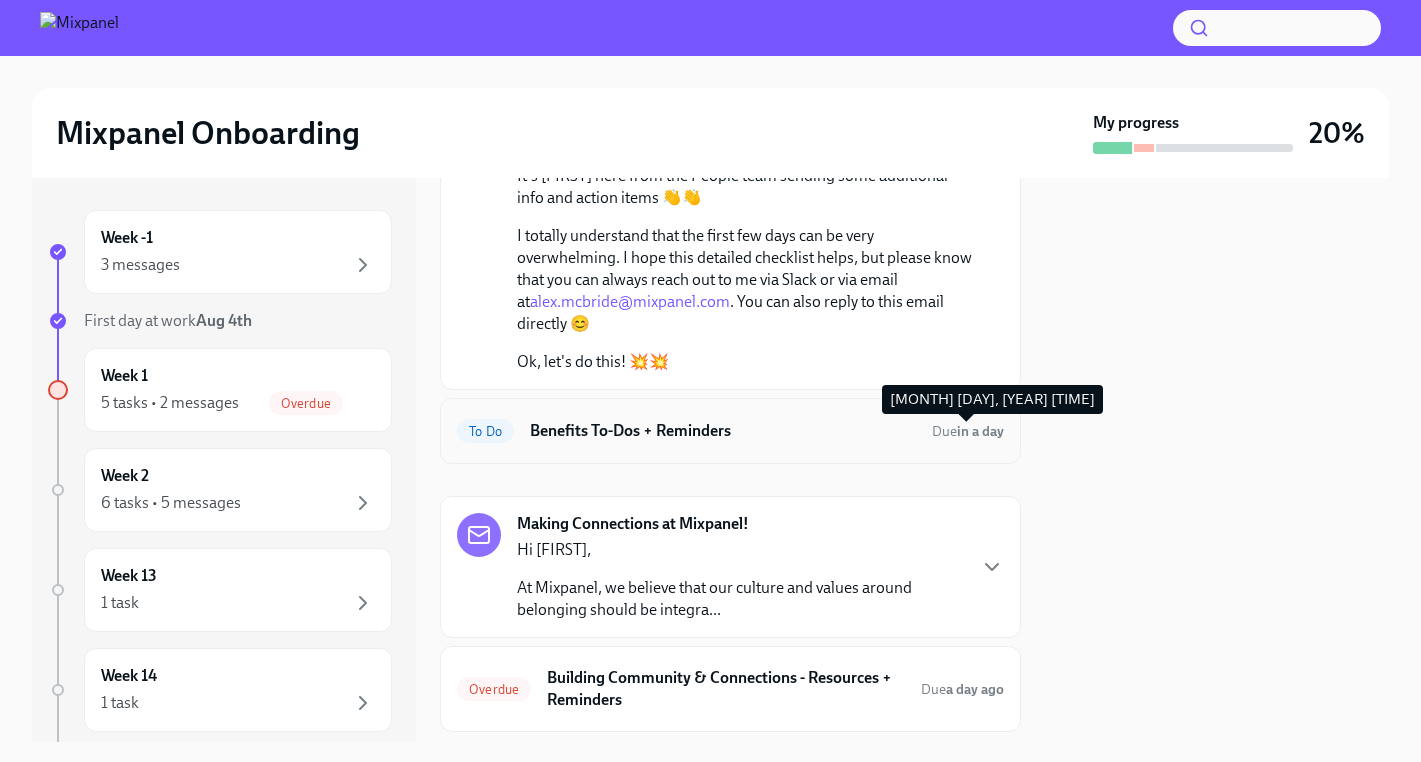click on "in a day" at bounding box center [980, 431] 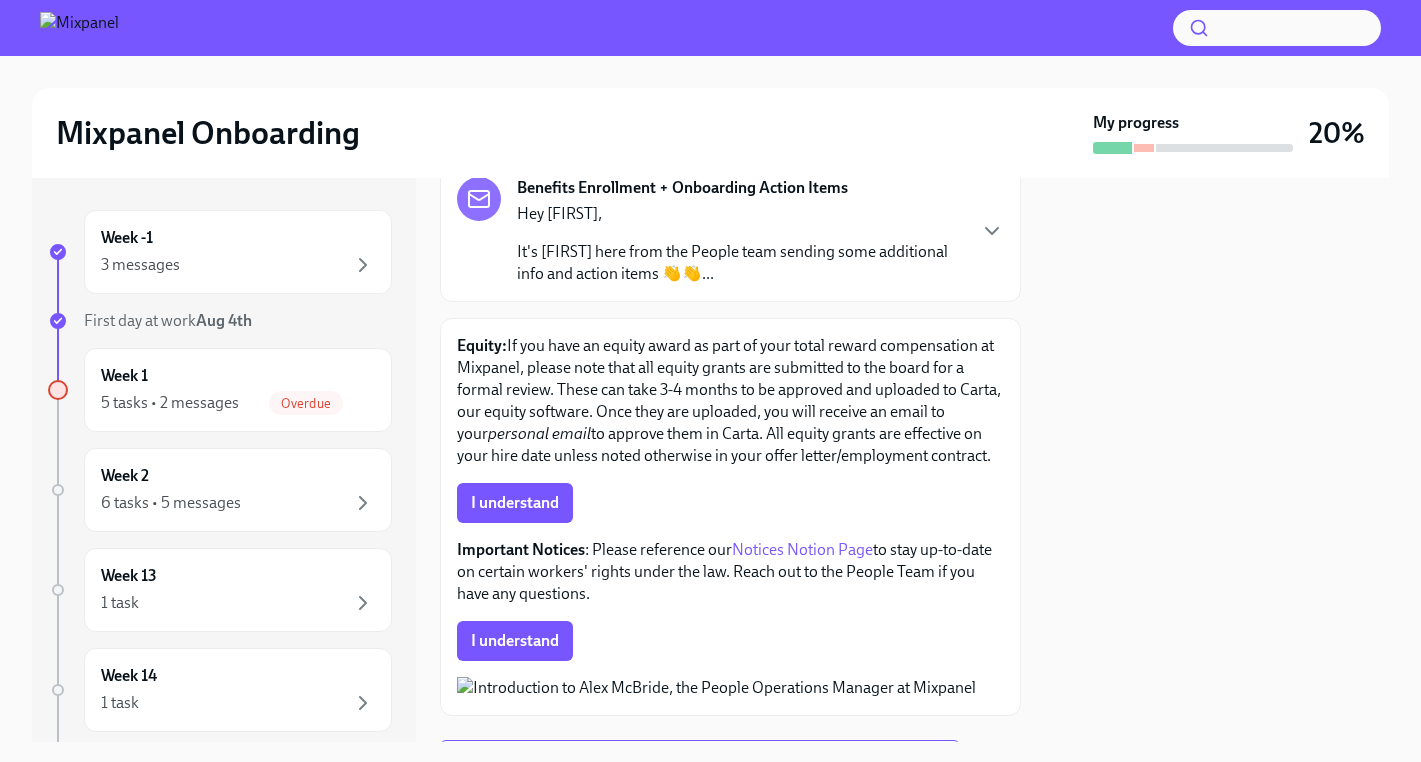 scroll, scrollTop: 134, scrollLeft: 0, axis: vertical 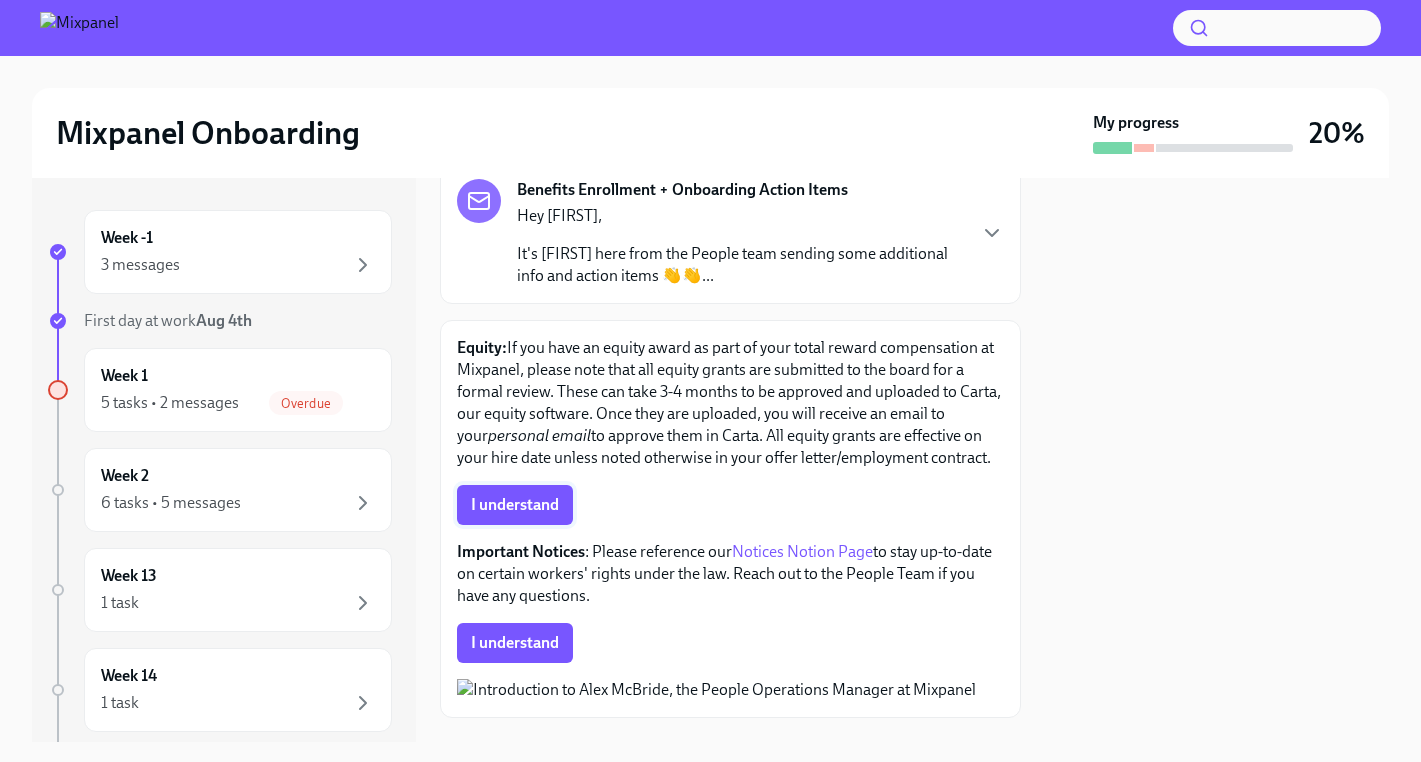 click on "I understand" at bounding box center [515, 505] 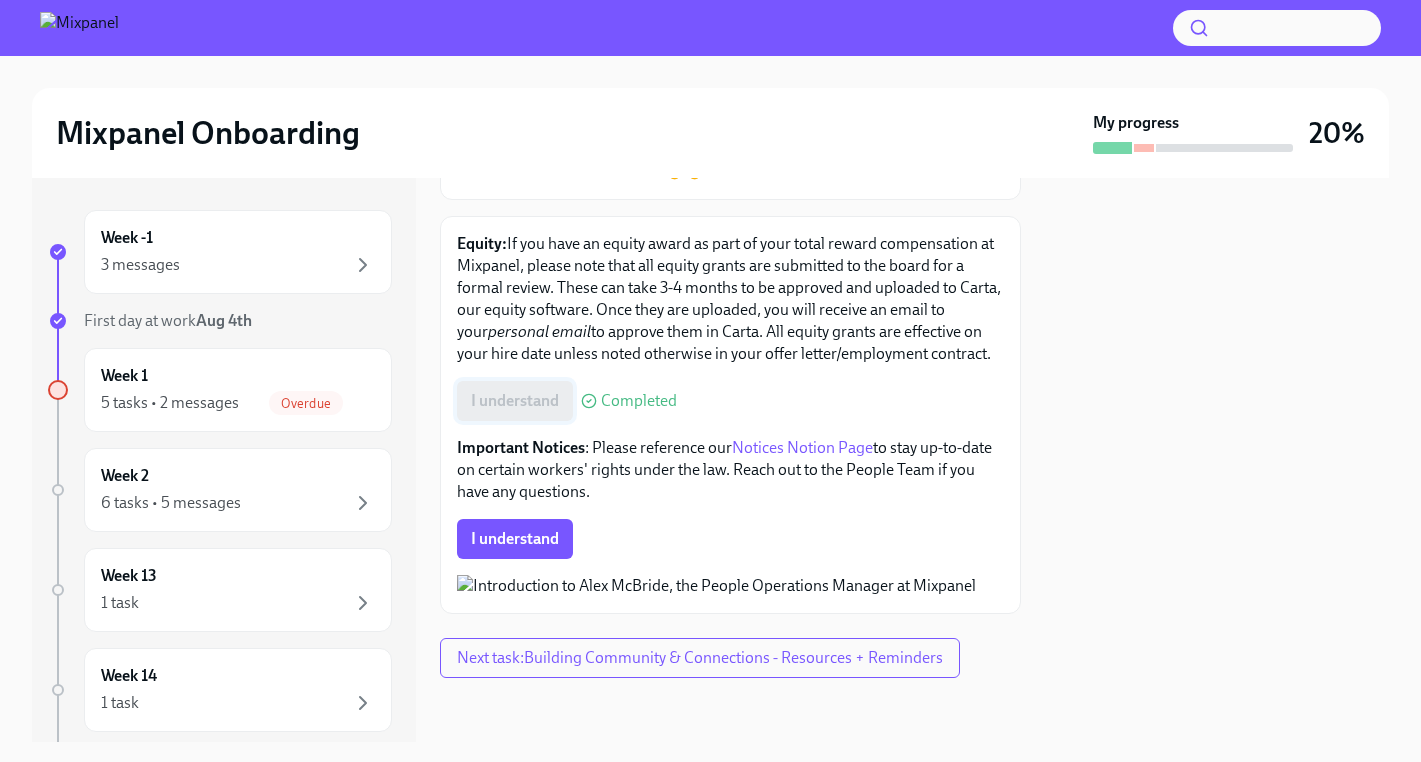 scroll, scrollTop: 367, scrollLeft: 0, axis: vertical 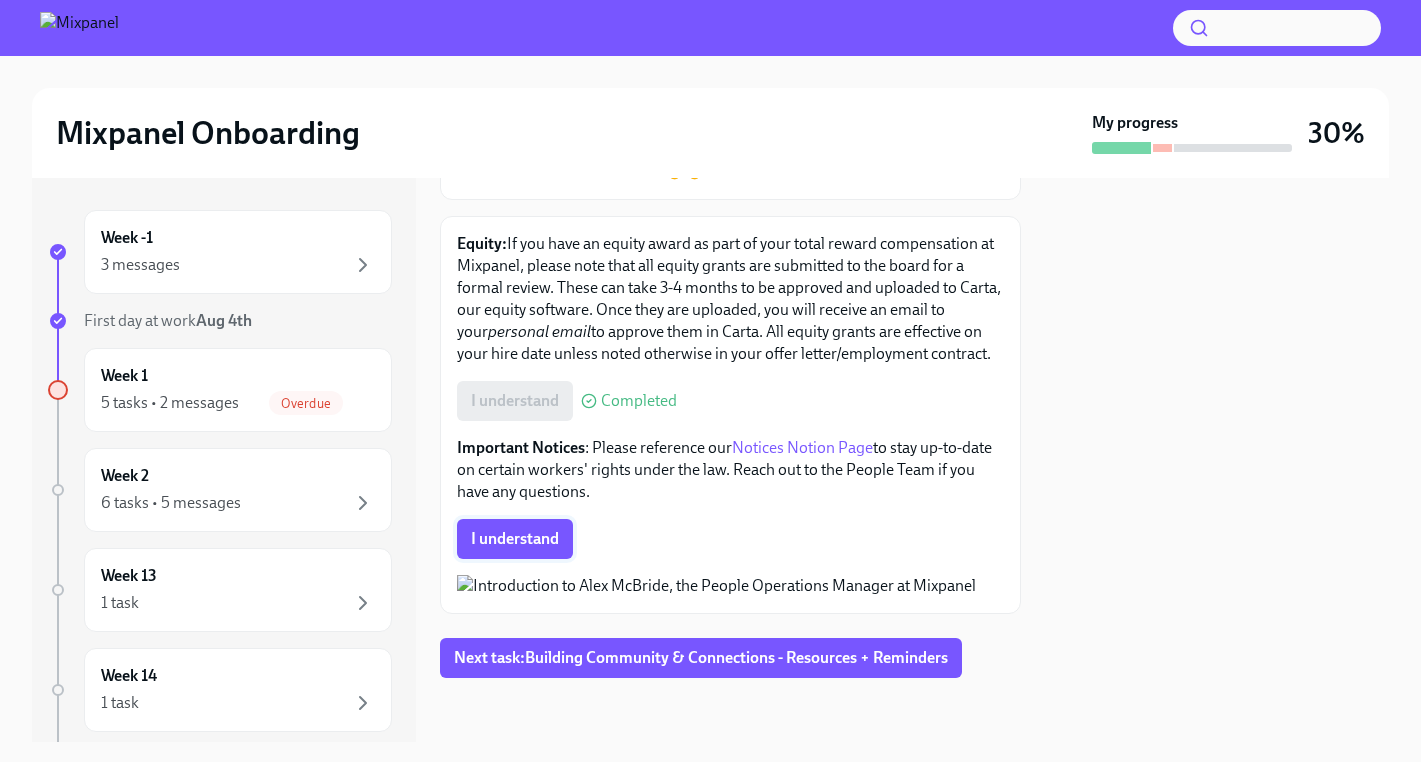 click on "I understand" at bounding box center (515, 539) 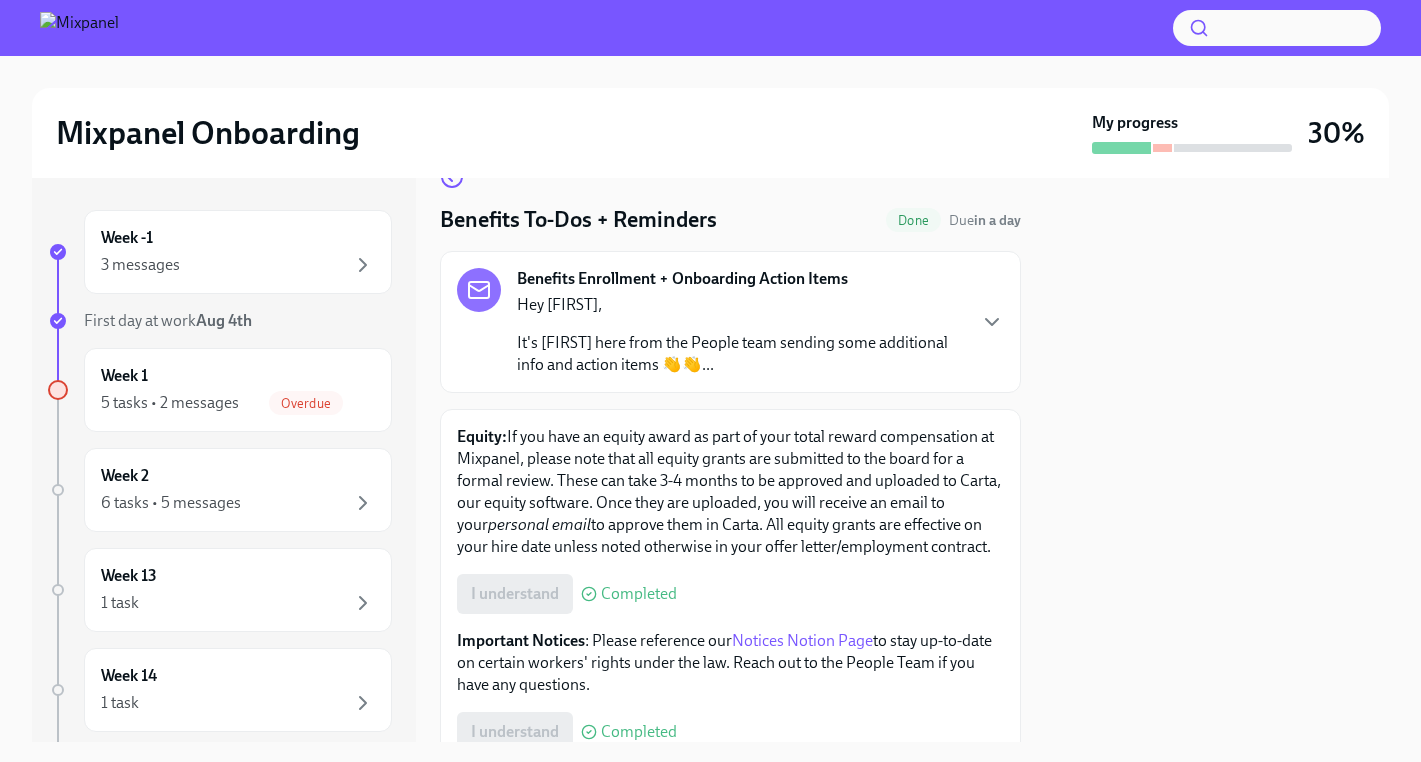 scroll, scrollTop: 0, scrollLeft: 0, axis: both 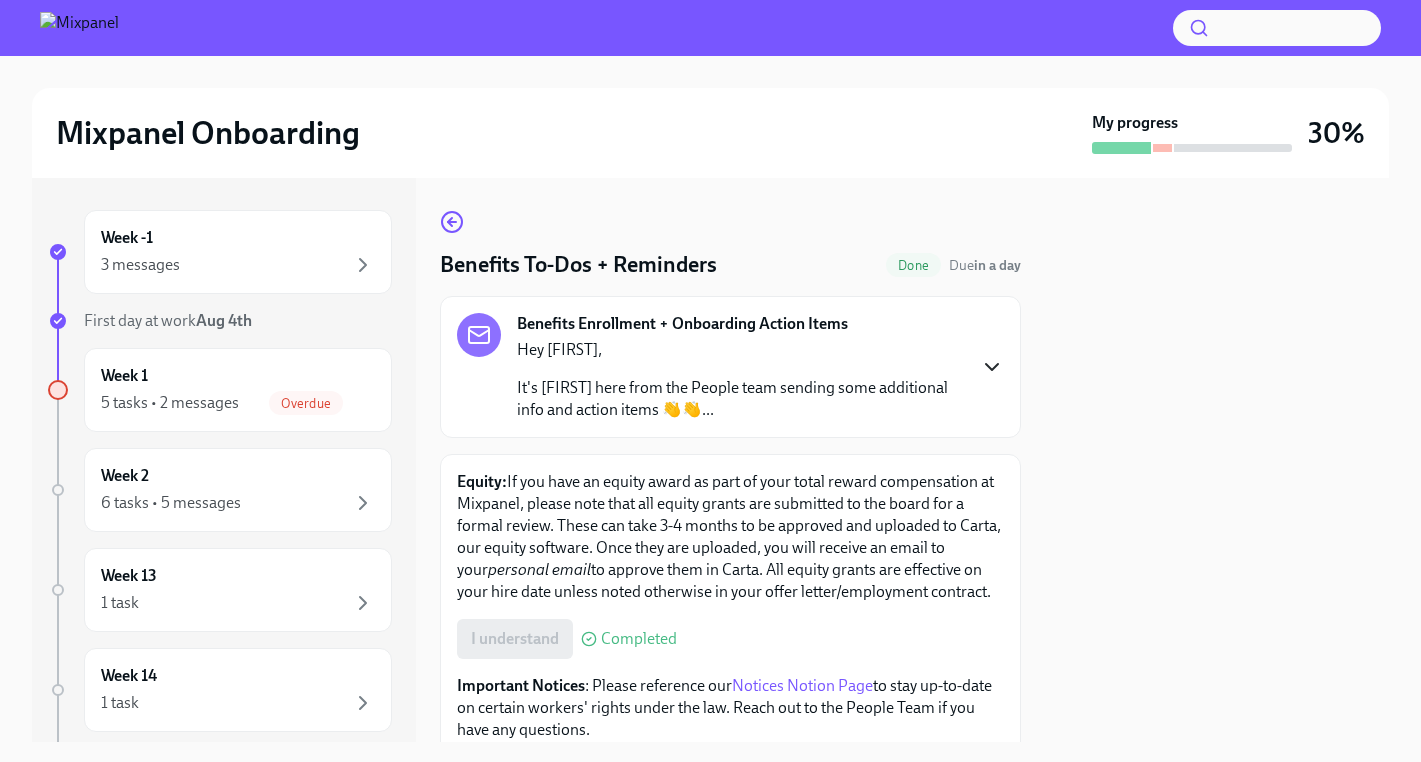 click 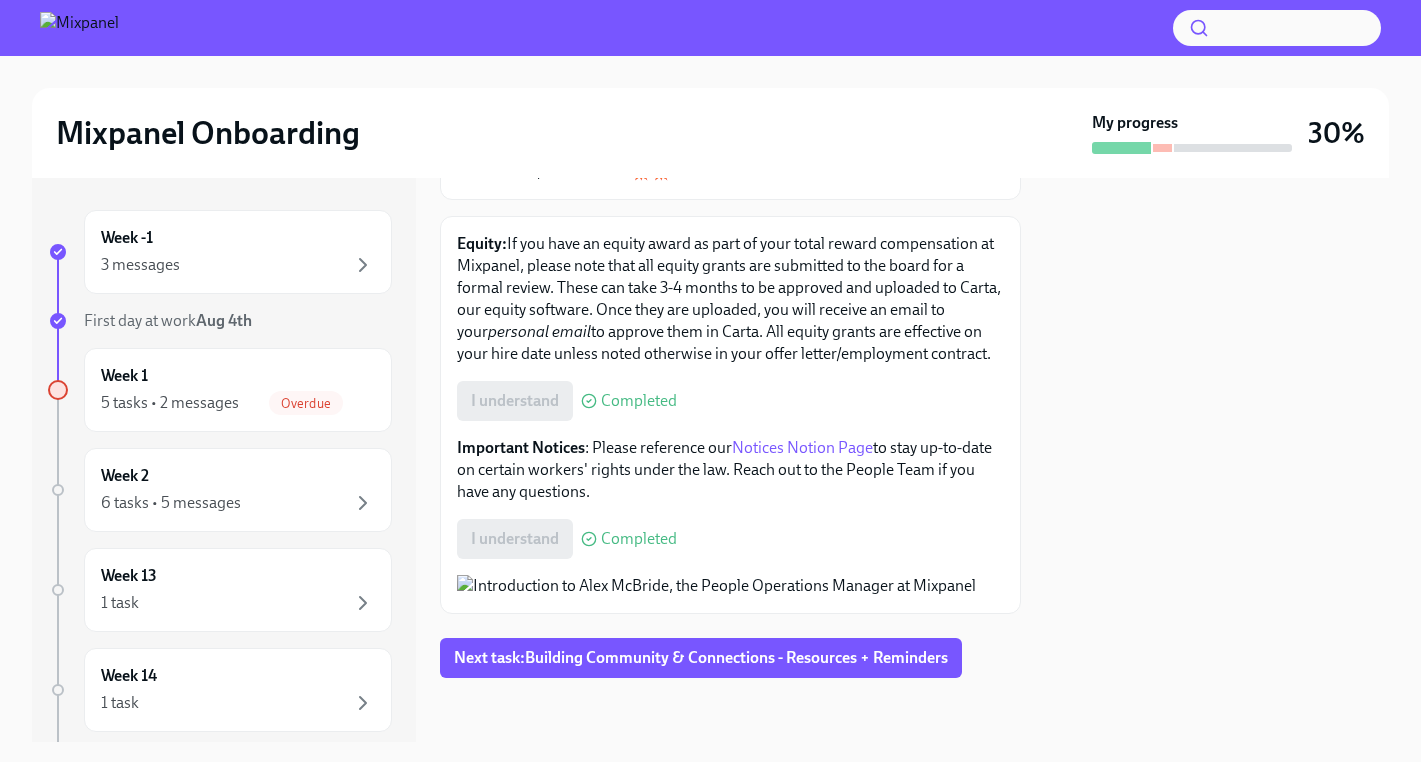 scroll, scrollTop: 592, scrollLeft: 0, axis: vertical 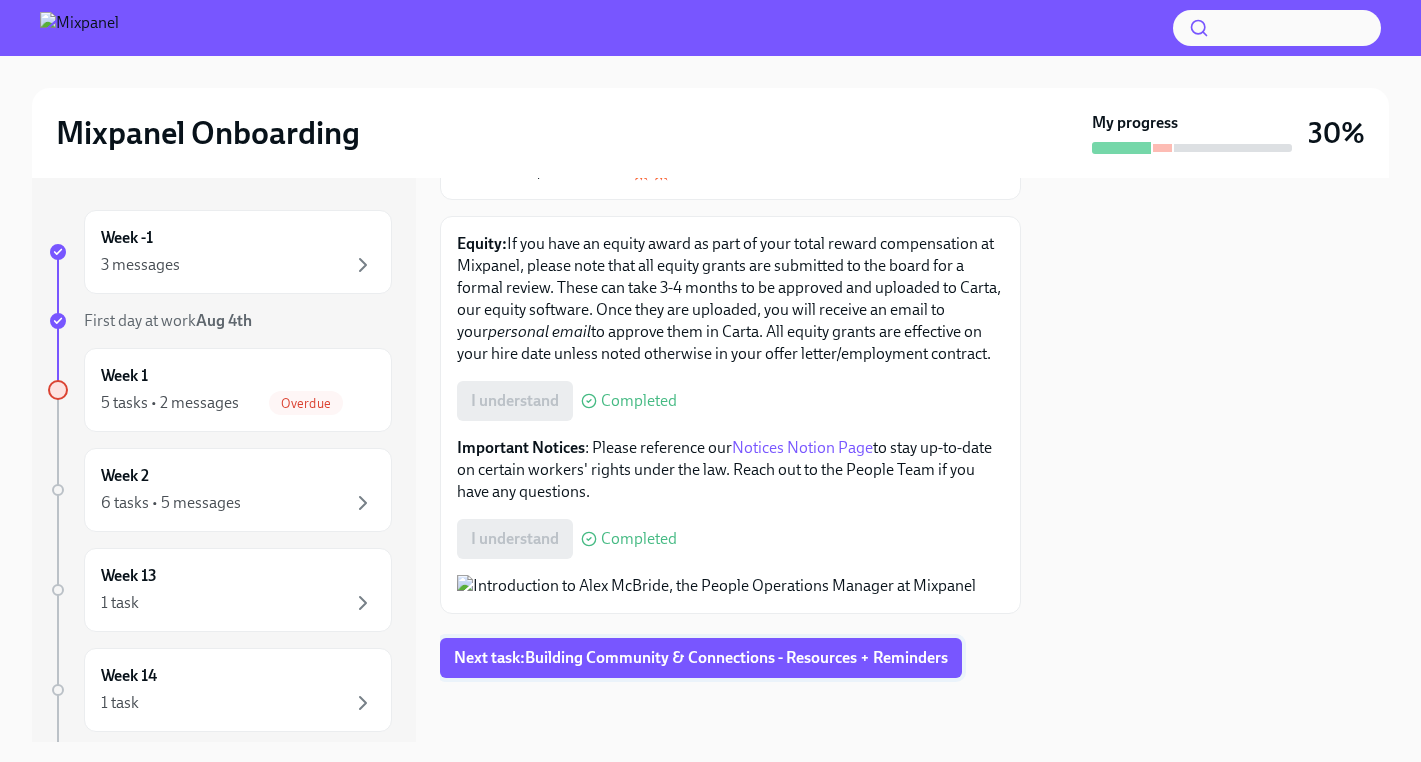 click on "Next task :  Building Community & Connections - Resources + Reminders" at bounding box center (701, 658) 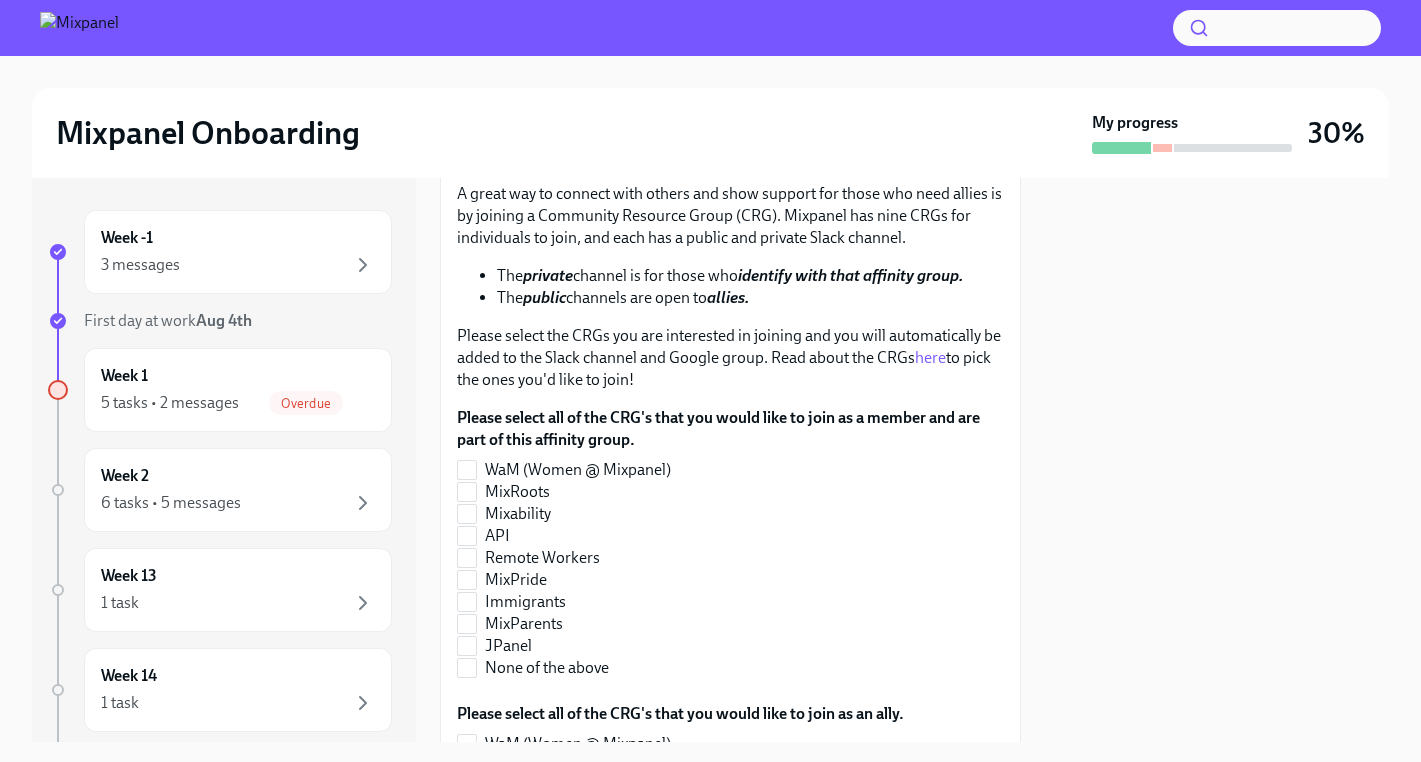 scroll, scrollTop: 756, scrollLeft: 0, axis: vertical 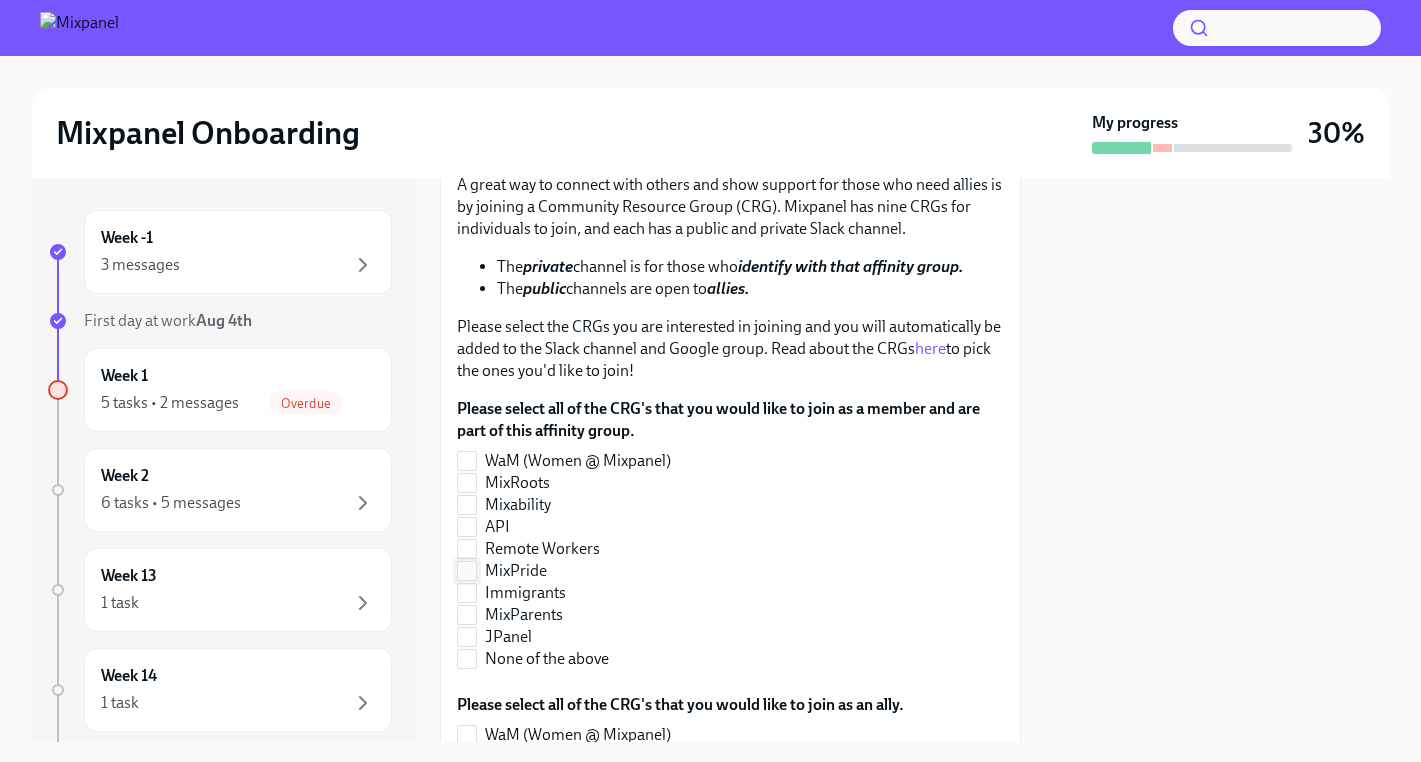 click on "MixPride" at bounding box center (467, 571) 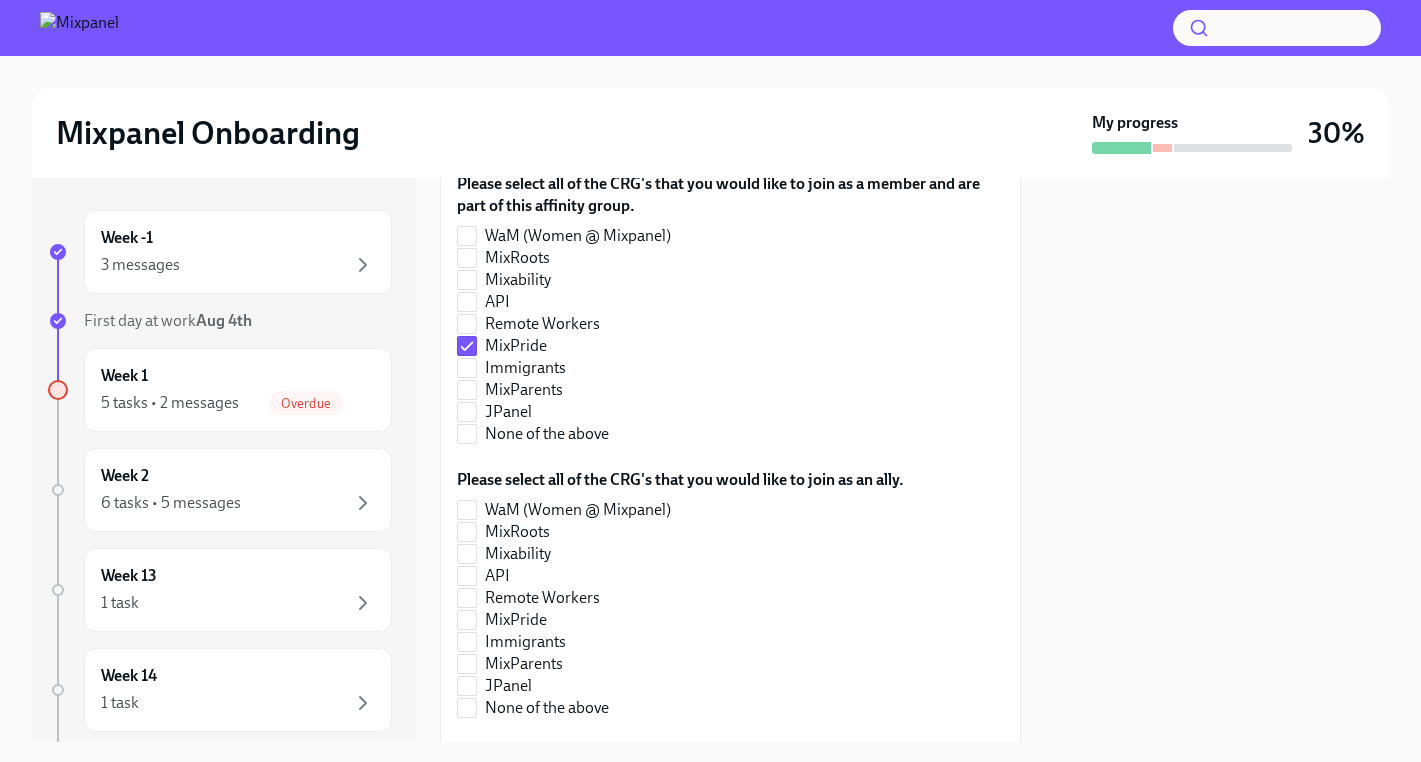 scroll, scrollTop: 985, scrollLeft: 0, axis: vertical 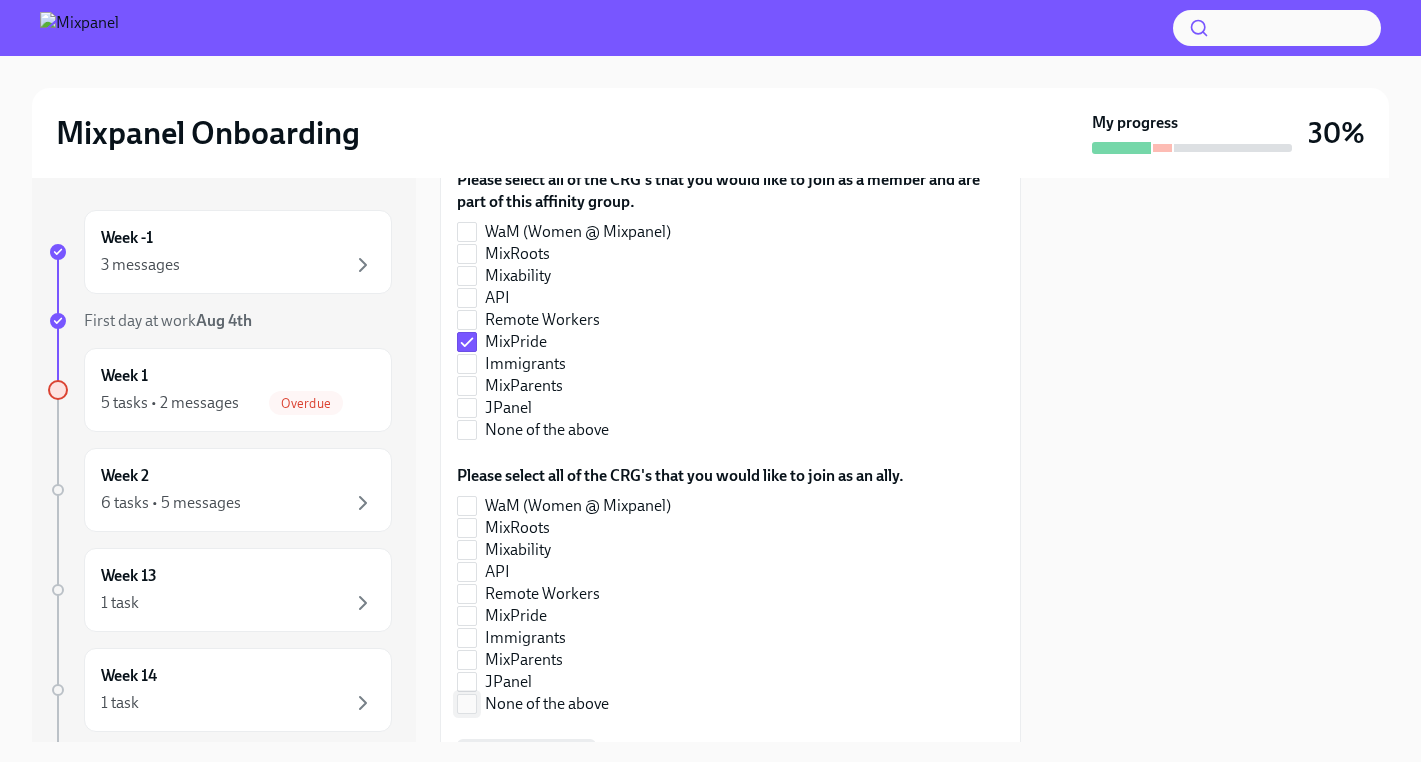 click on "None of the above" at bounding box center [467, 704] 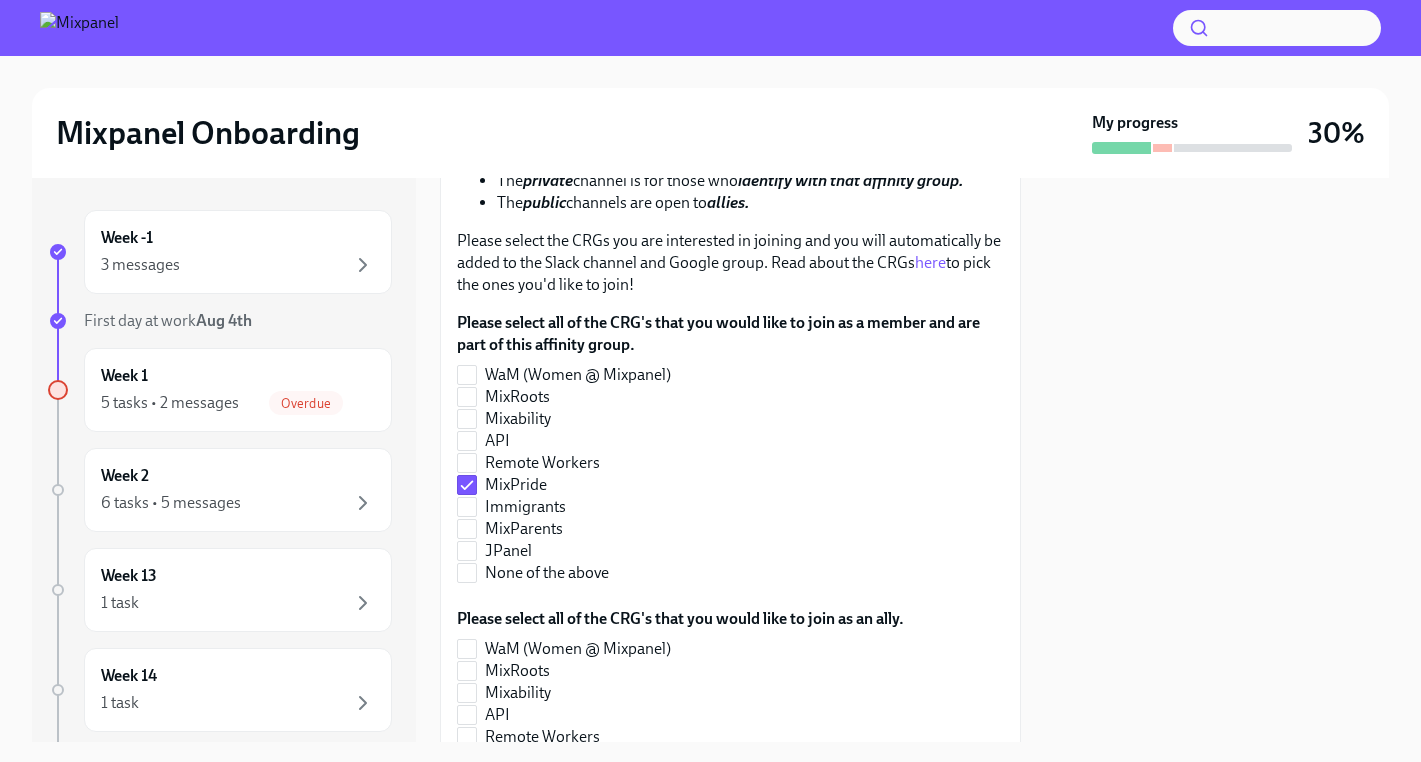 scroll, scrollTop: 841, scrollLeft: 0, axis: vertical 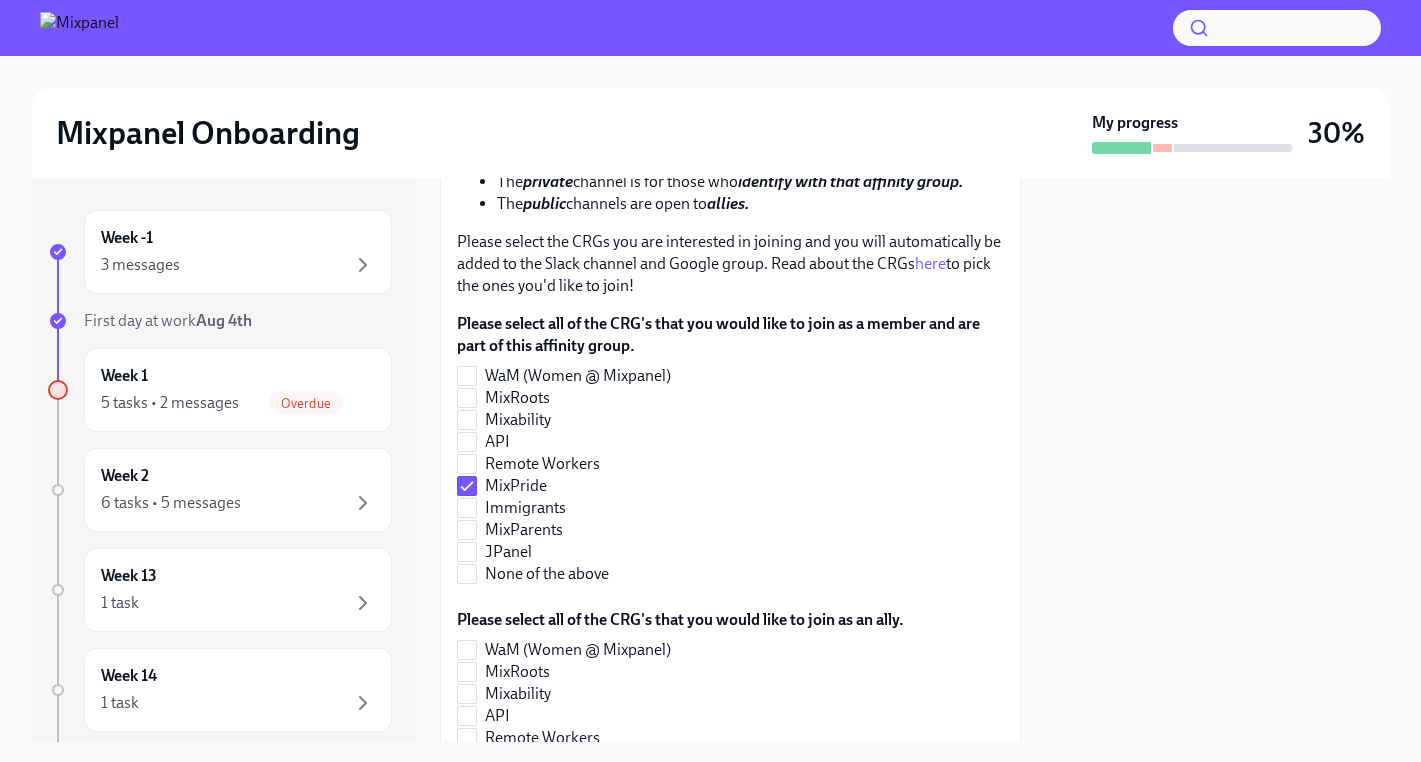 click on "here" at bounding box center (930, 263) 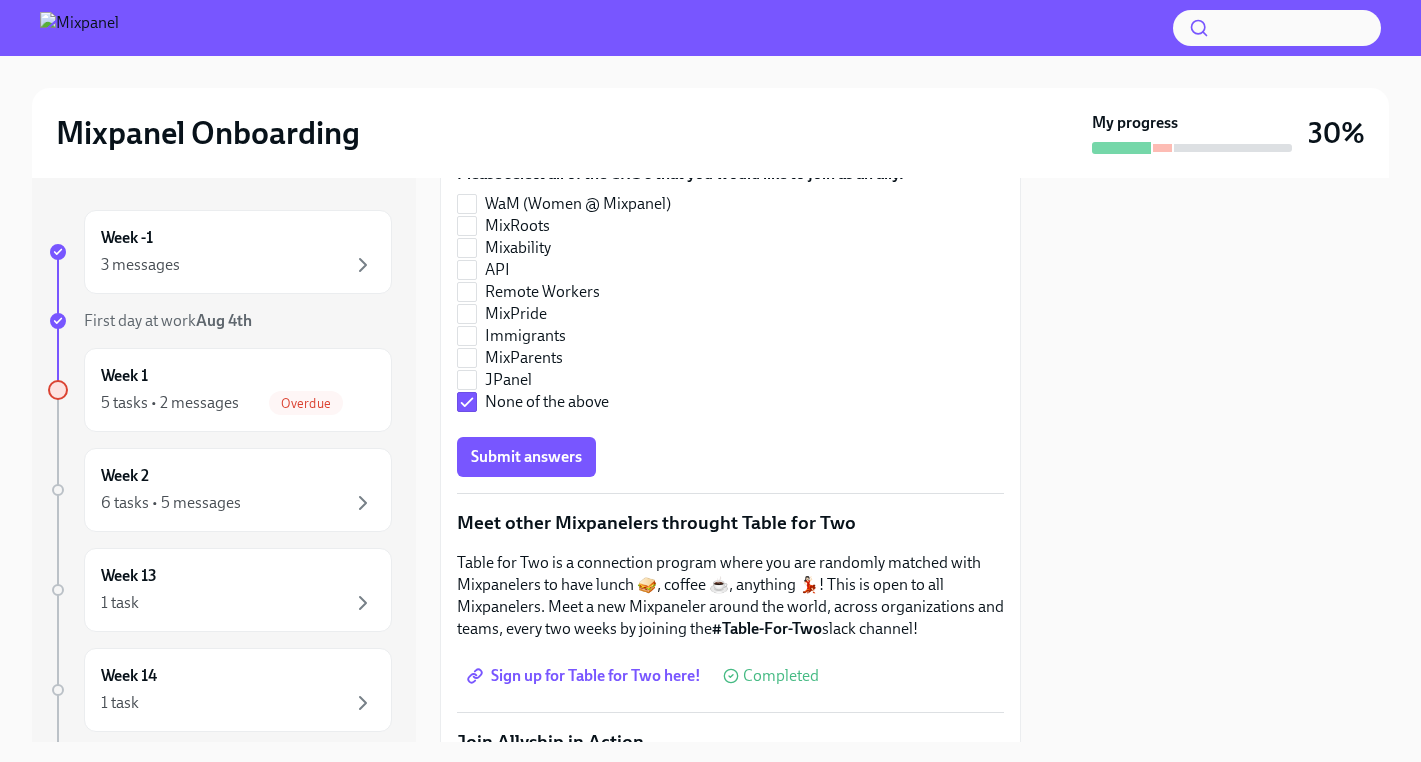 scroll, scrollTop: 1293, scrollLeft: 0, axis: vertical 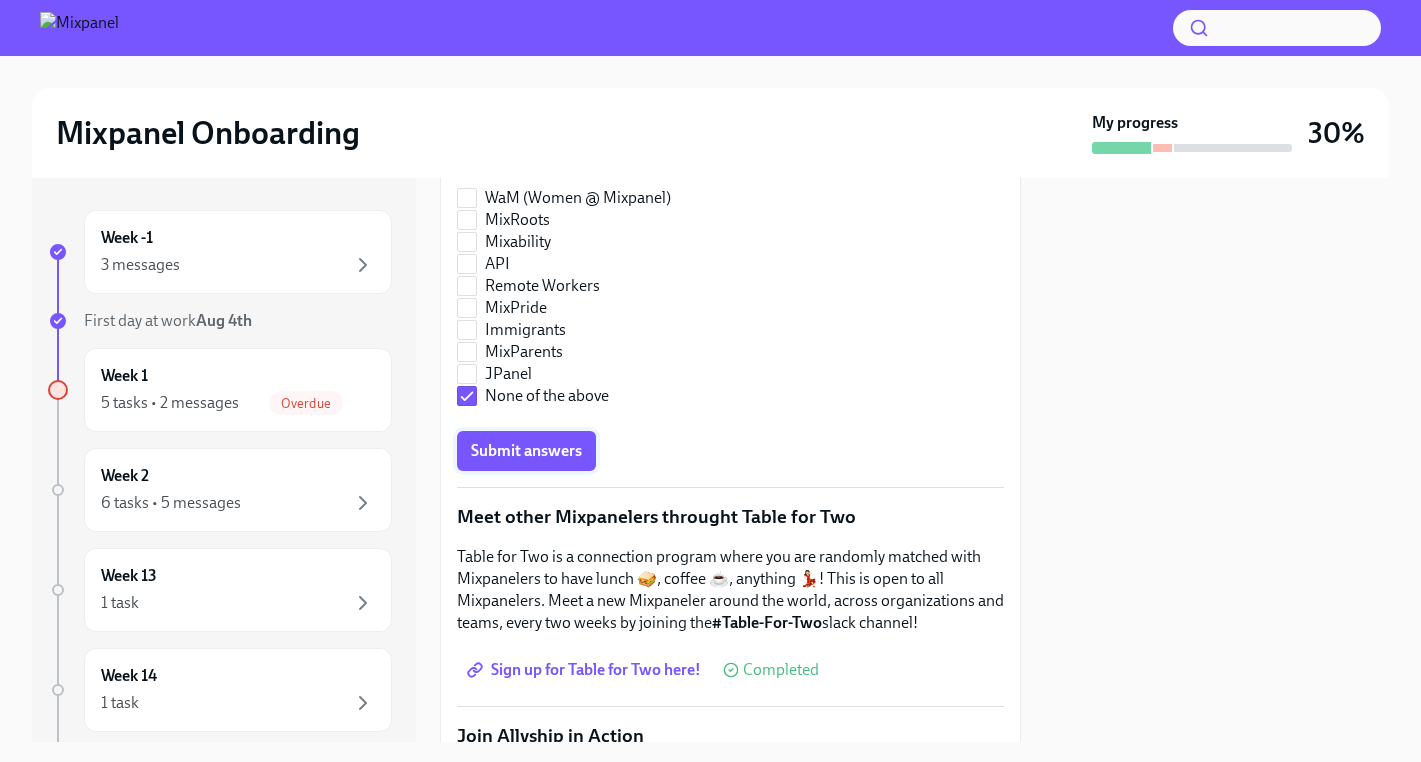 click on "Submit answers" at bounding box center (526, 451) 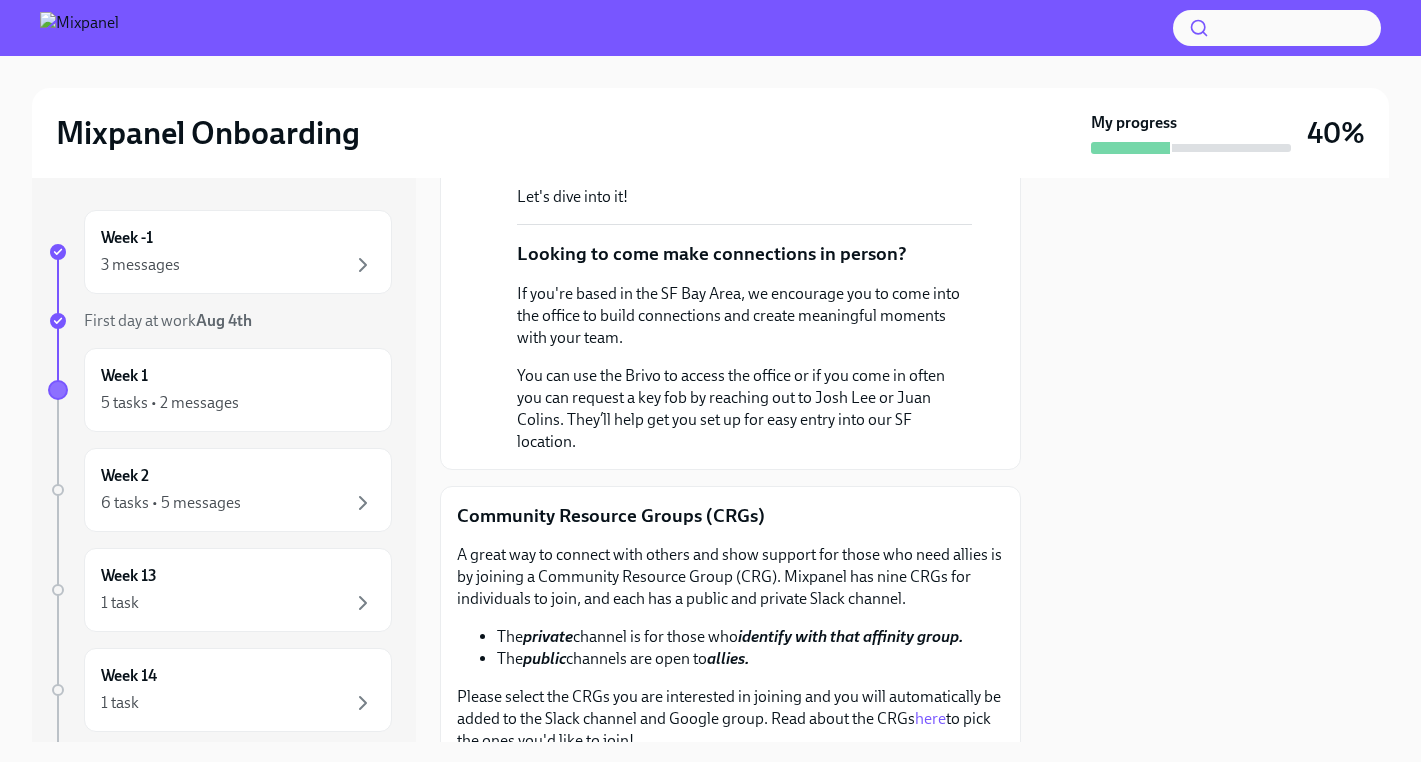 scroll, scrollTop: 0, scrollLeft: 0, axis: both 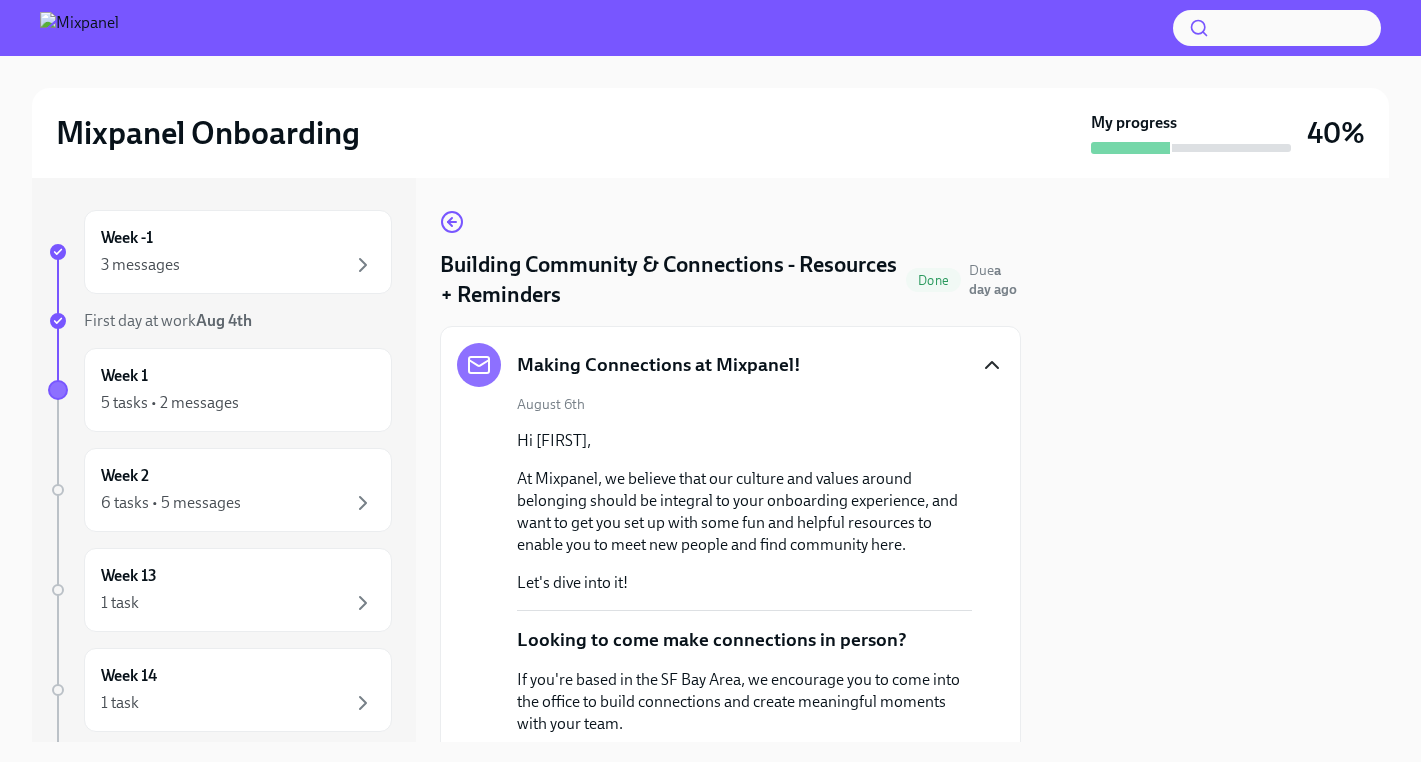 click 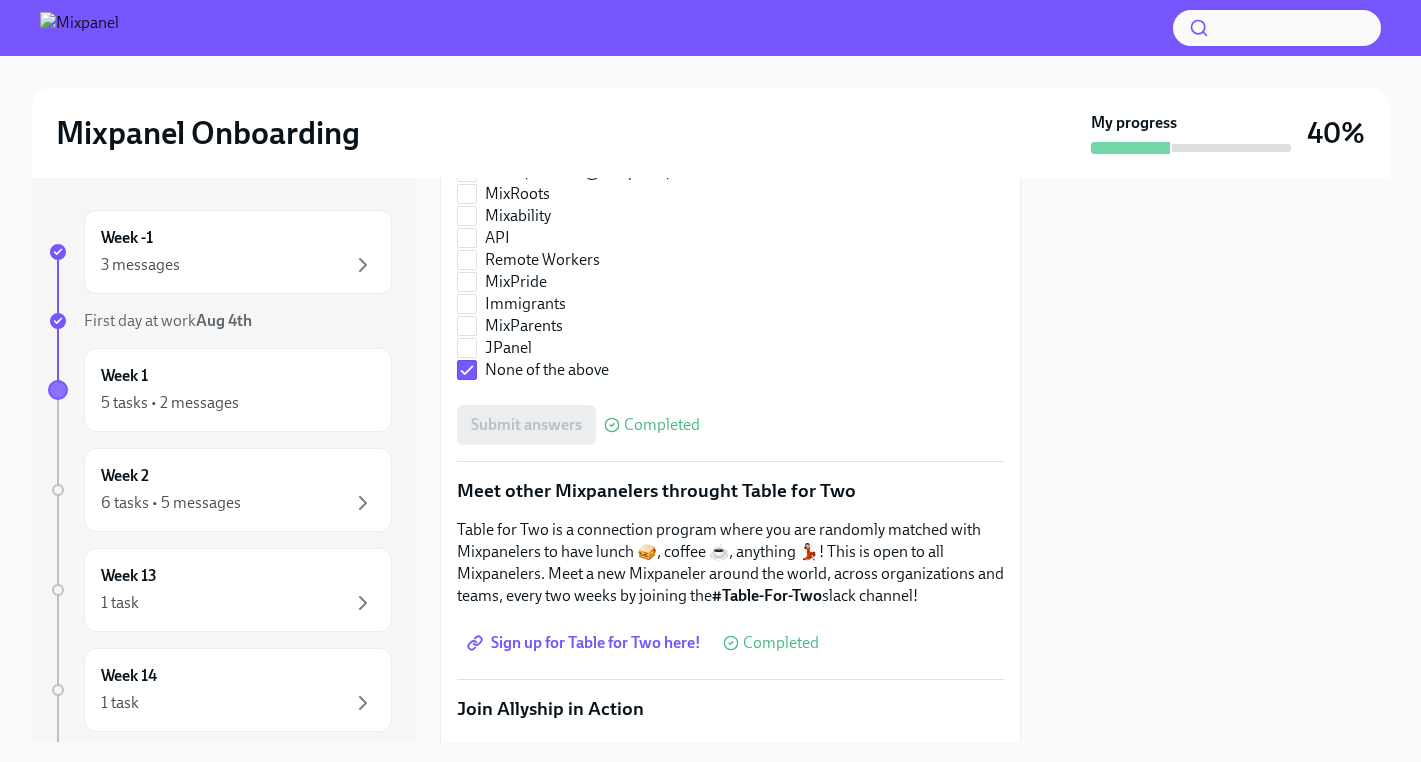 scroll, scrollTop: 1432, scrollLeft: 0, axis: vertical 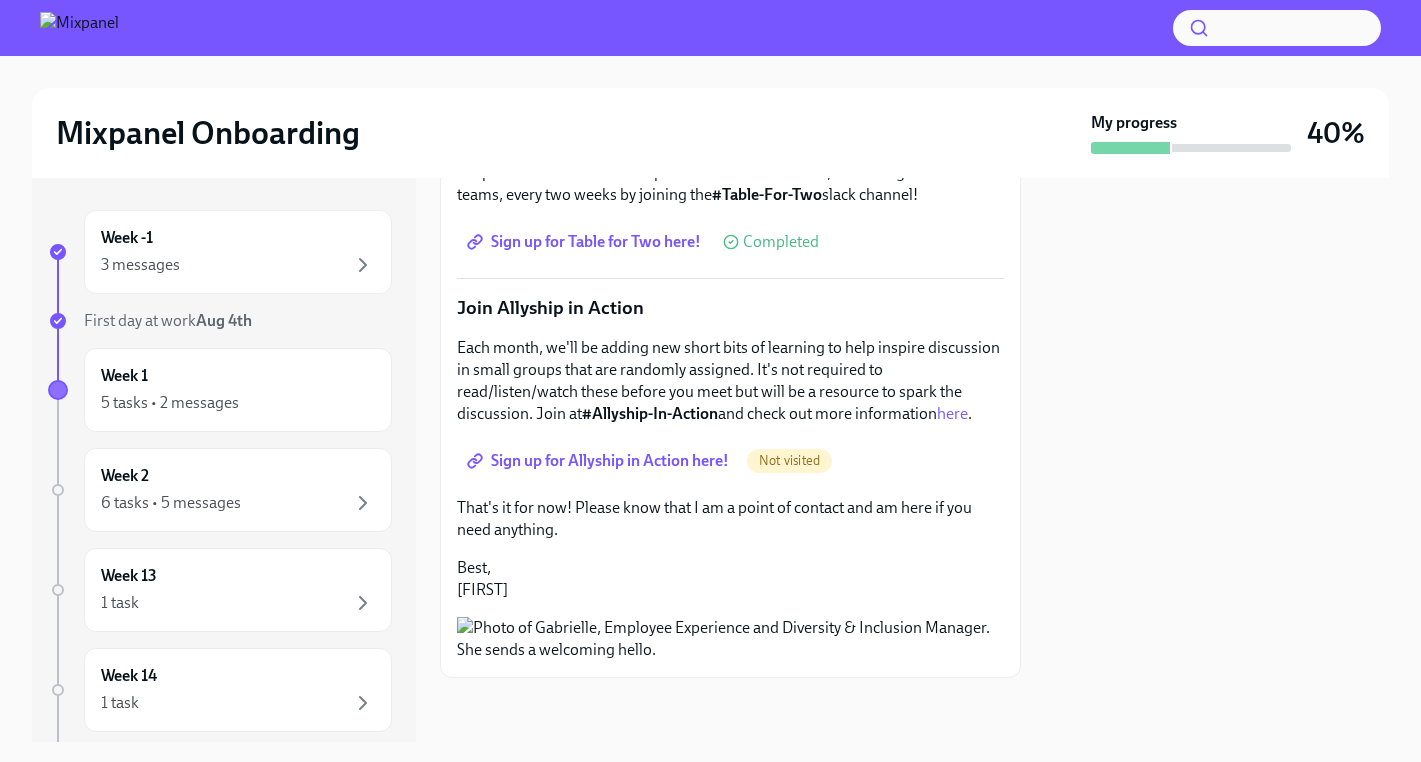 click on "Sign up for Allyship in Action here!" at bounding box center [600, 461] 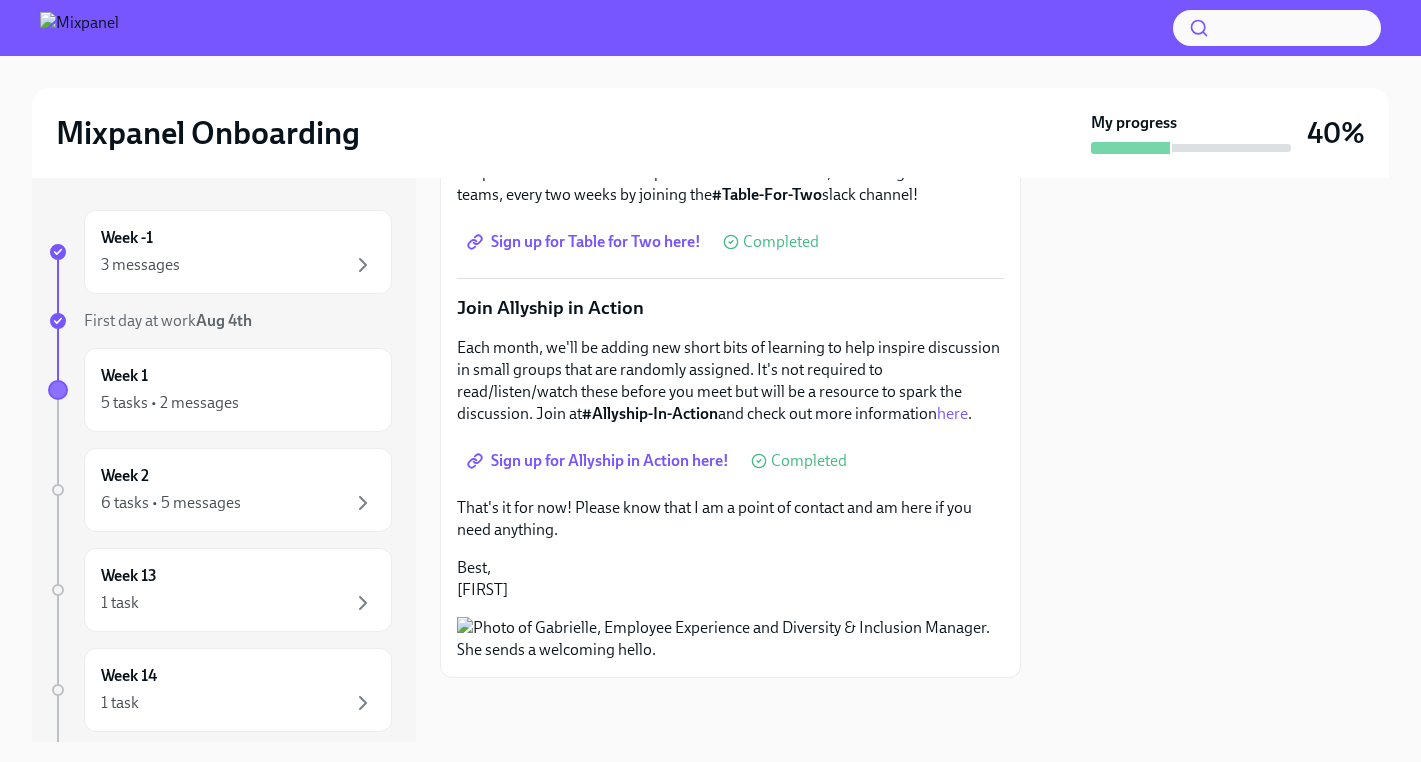 scroll, scrollTop: 0, scrollLeft: 0, axis: both 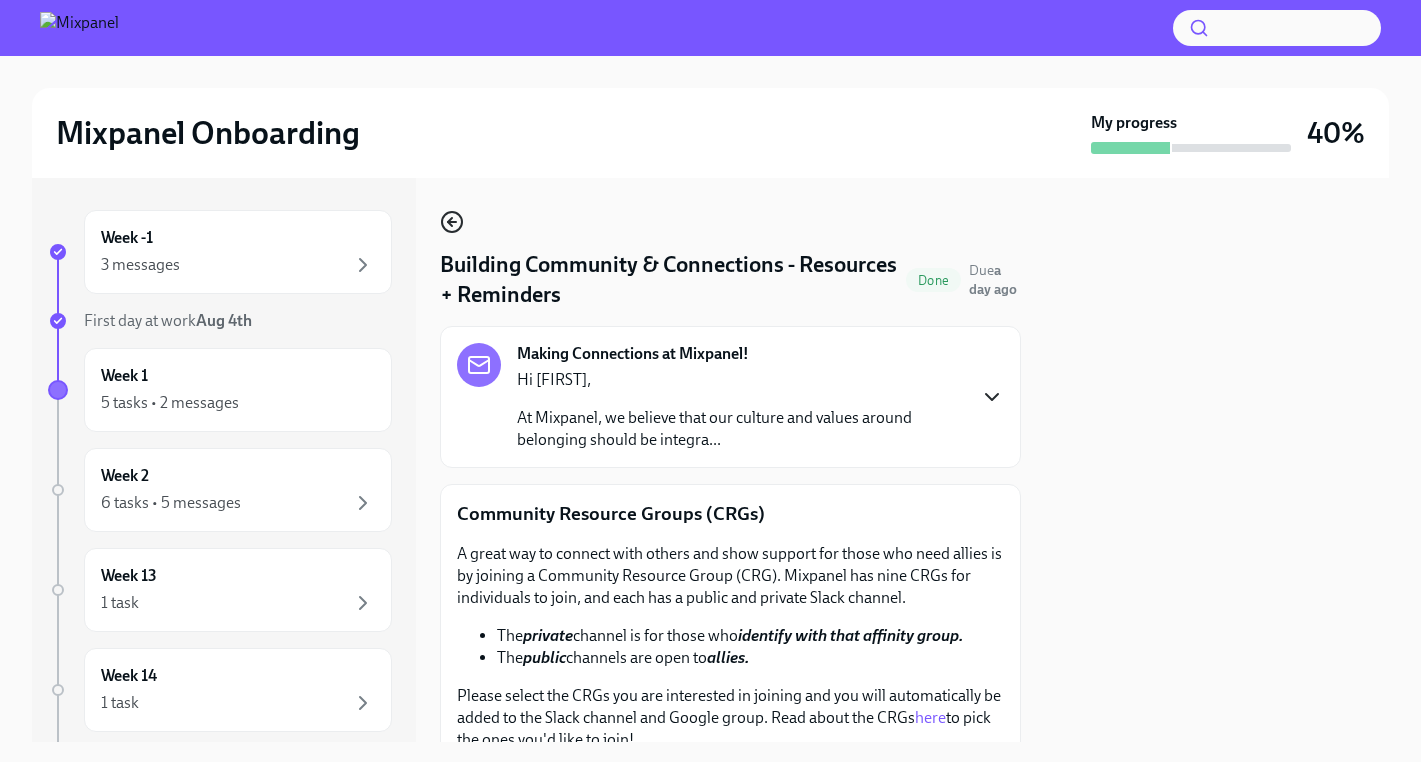 click 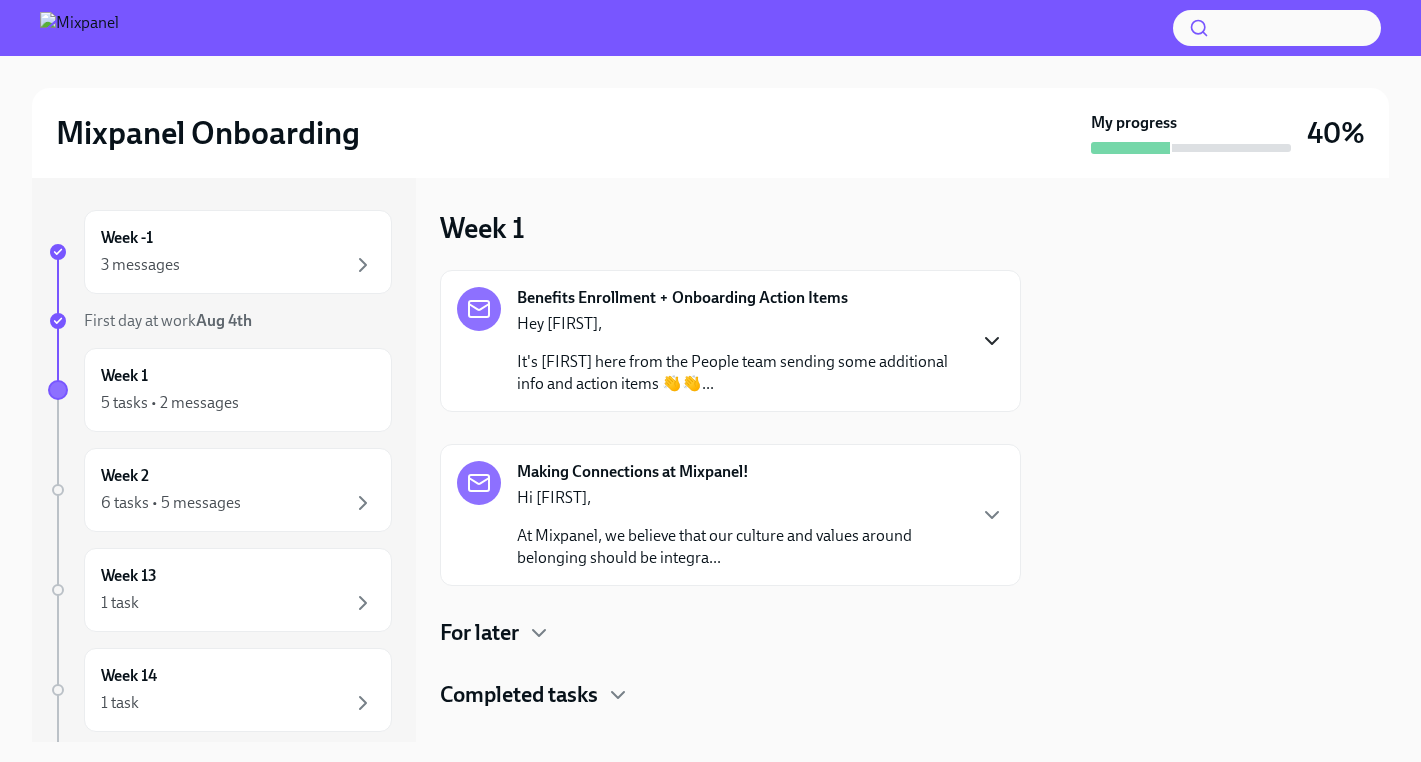 scroll, scrollTop: 32, scrollLeft: 0, axis: vertical 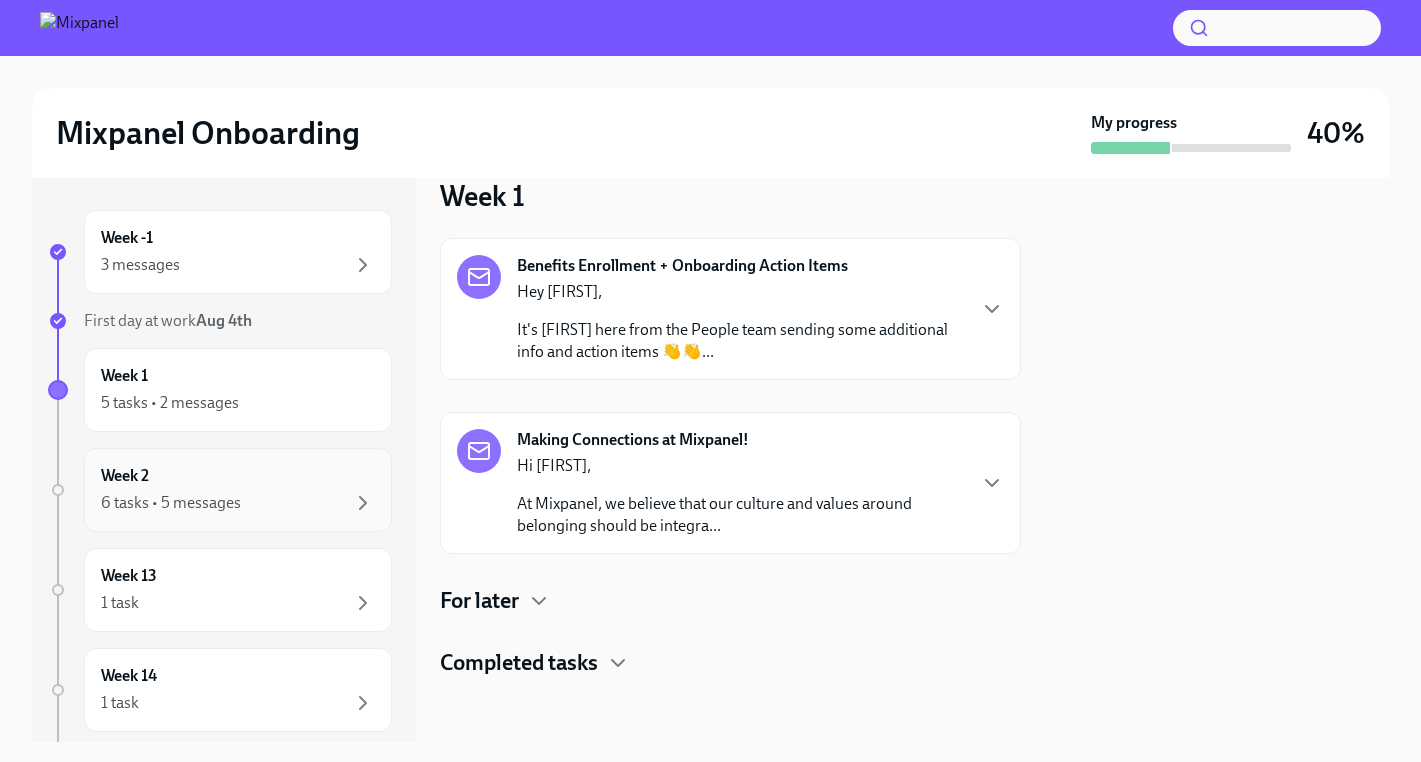 click on "6 tasks • 5 messages" at bounding box center (238, 503) 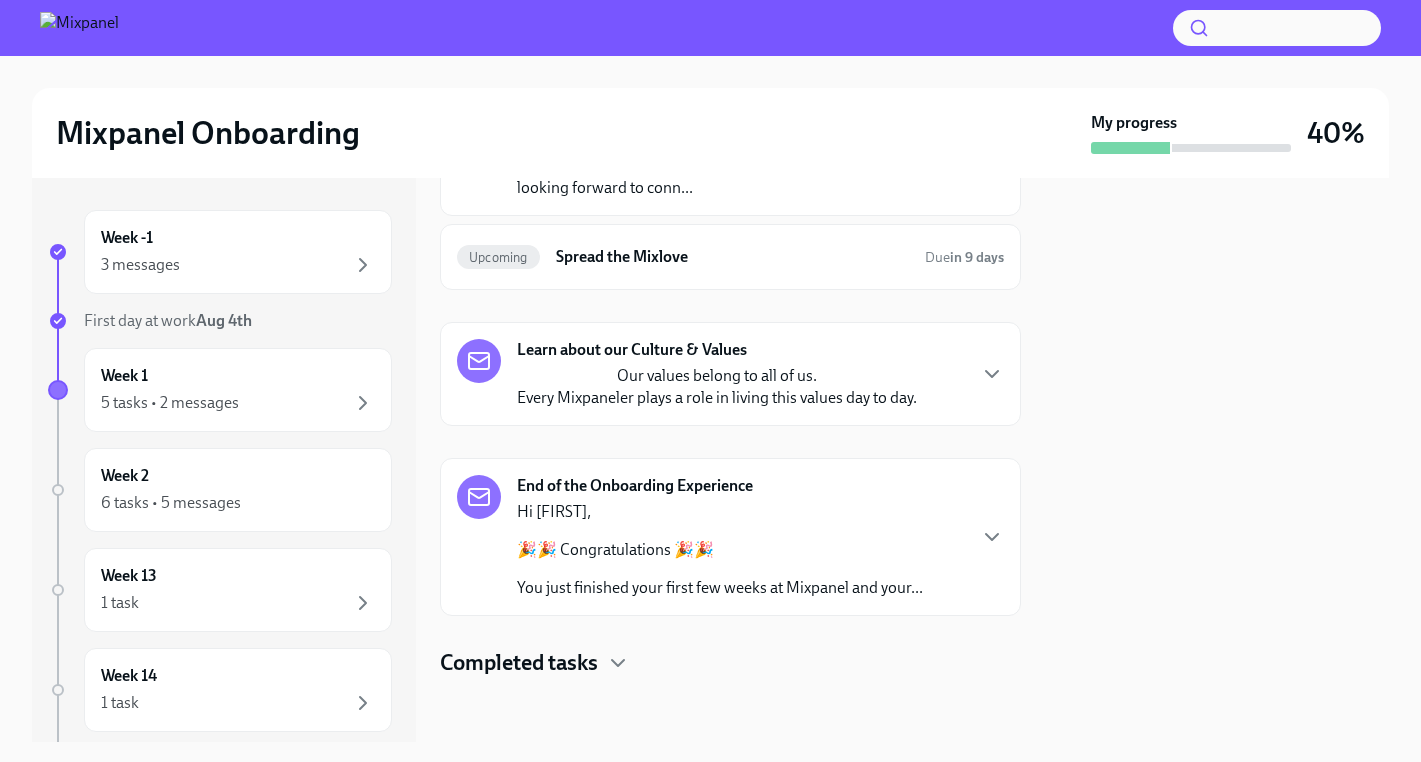 scroll, scrollTop: 0, scrollLeft: 0, axis: both 